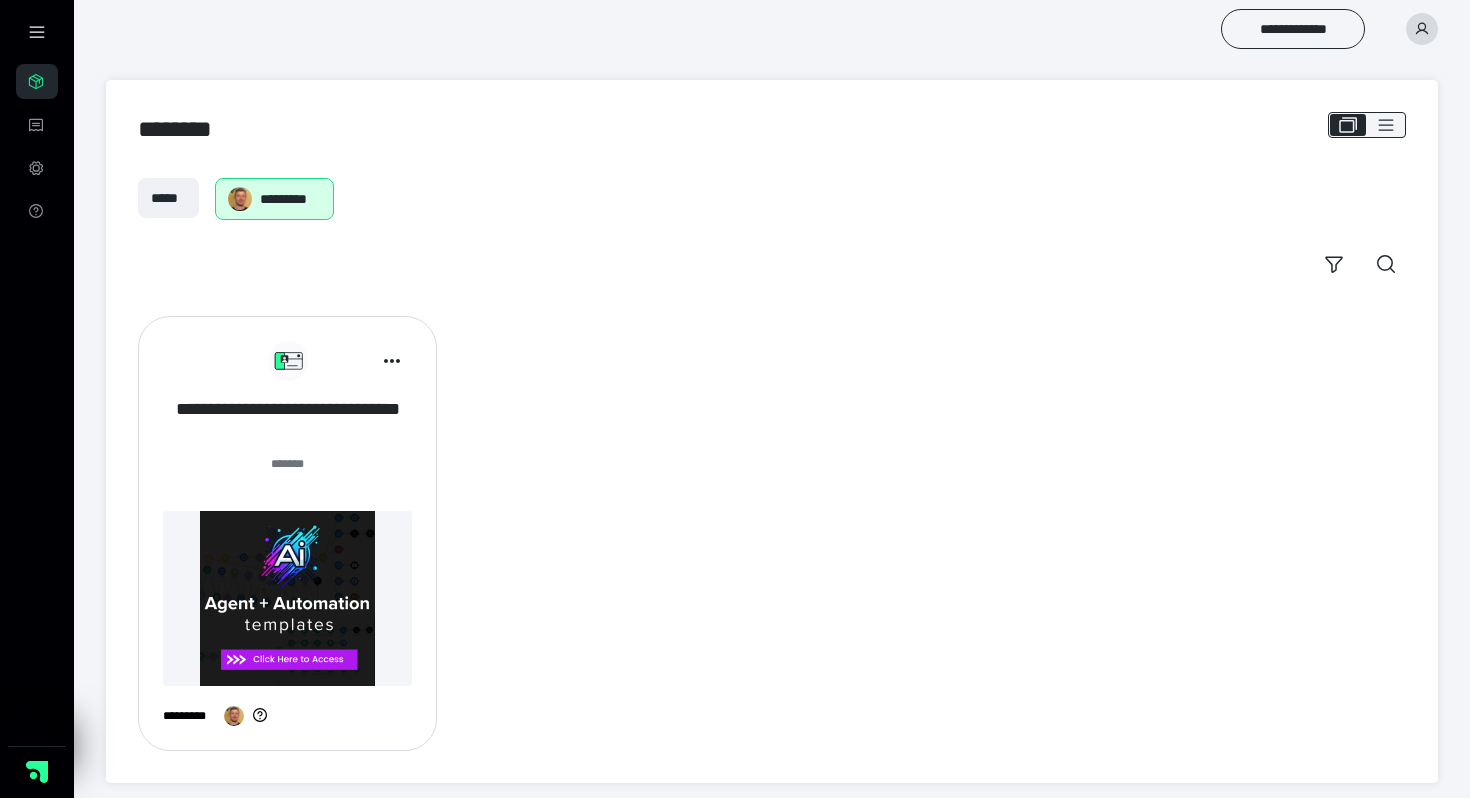 scroll, scrollTop: 0, scrollLeft: 0, axis: both 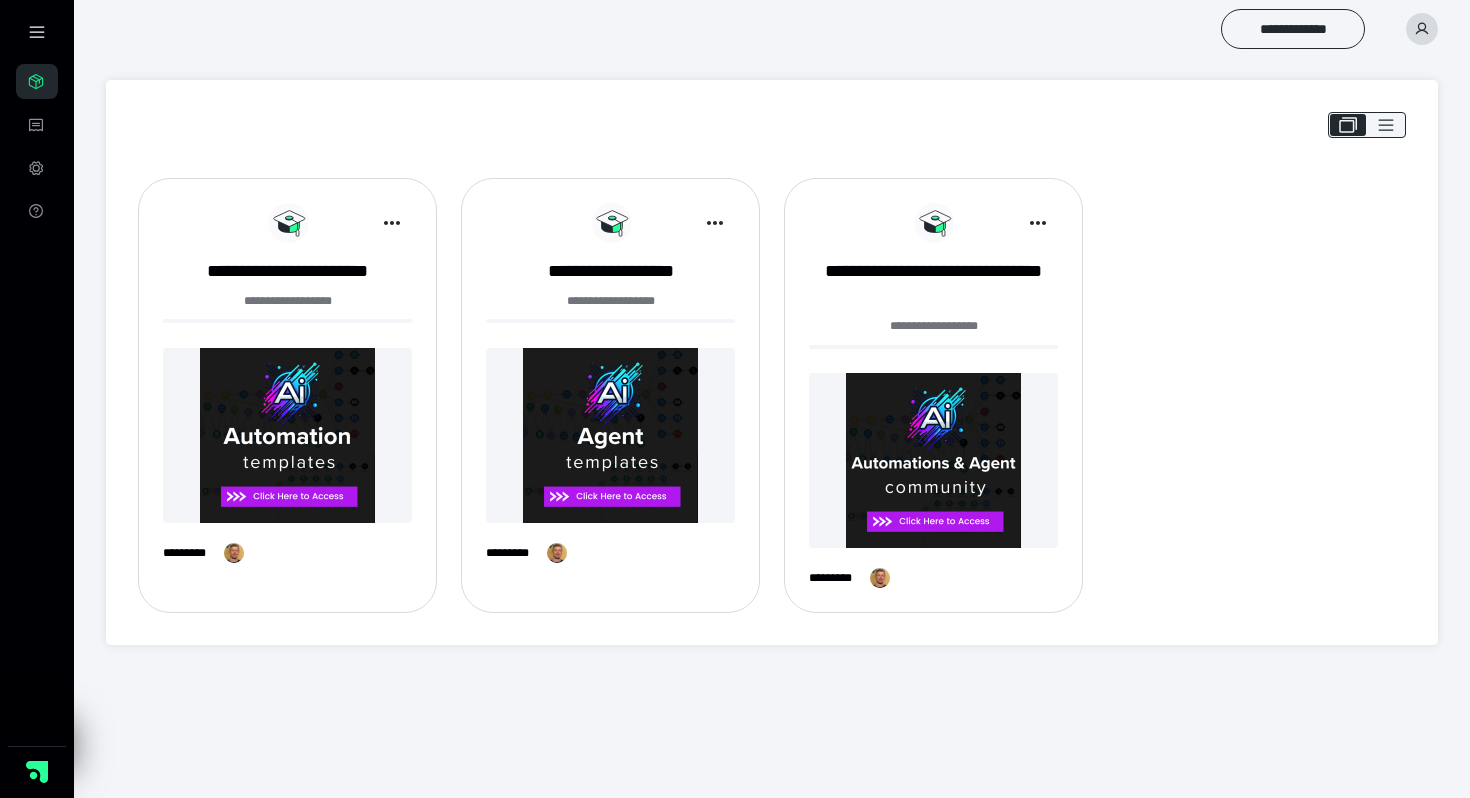 click on "**********" at bounding box center (287, 391) 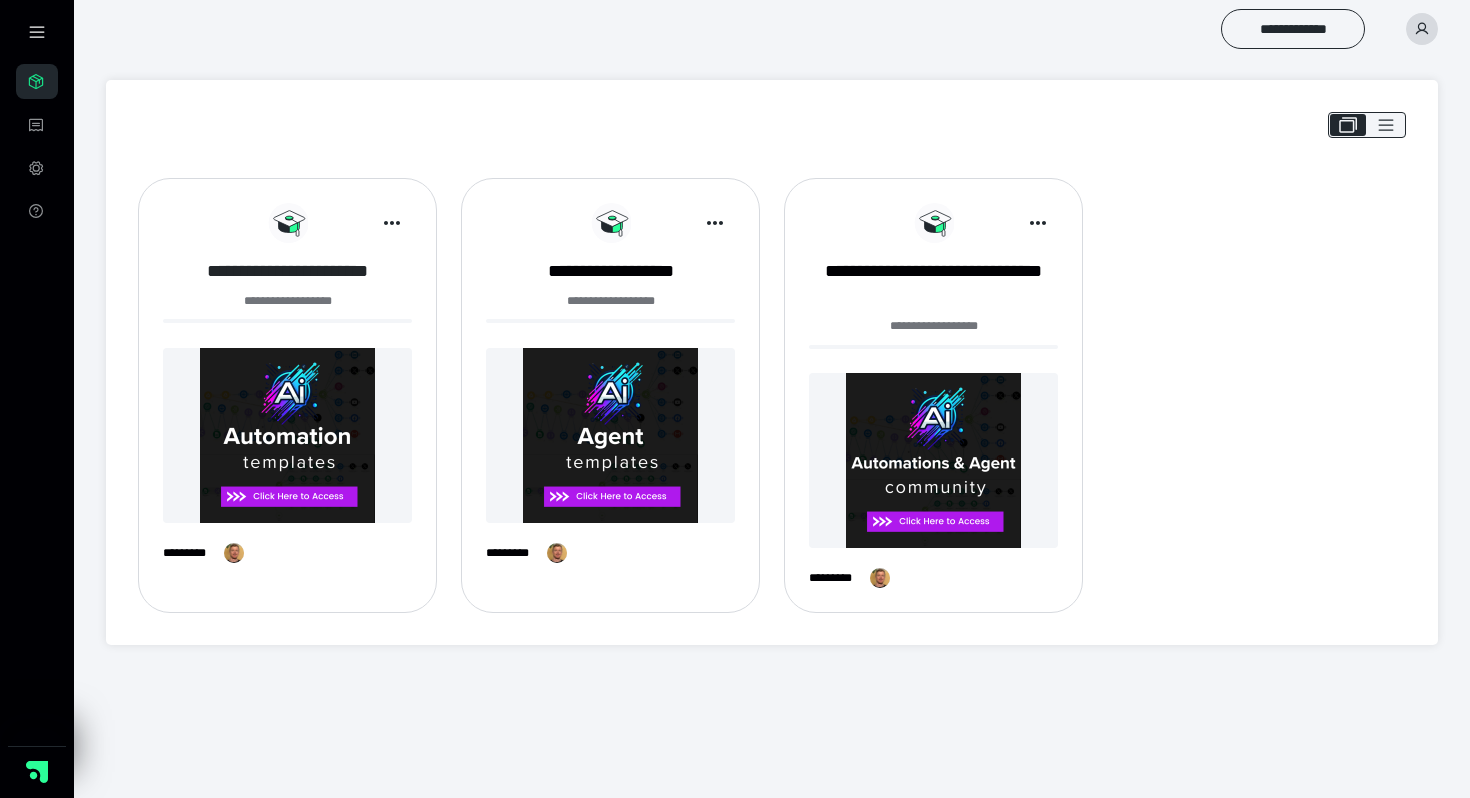 click on "**********" at bounding box center (287, 271) 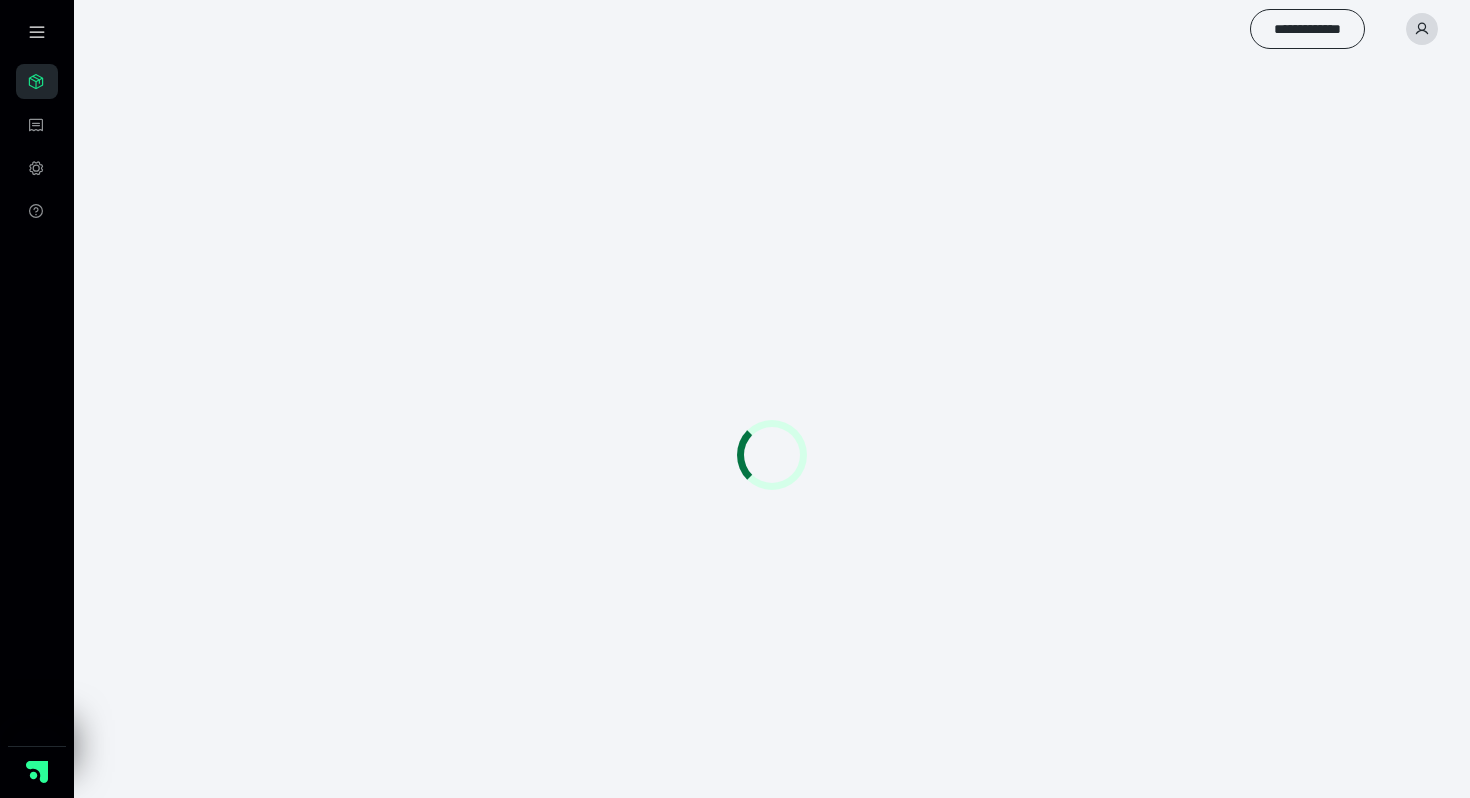 scroll, scrollTop: 0, scrollLeft: 0, axis: both 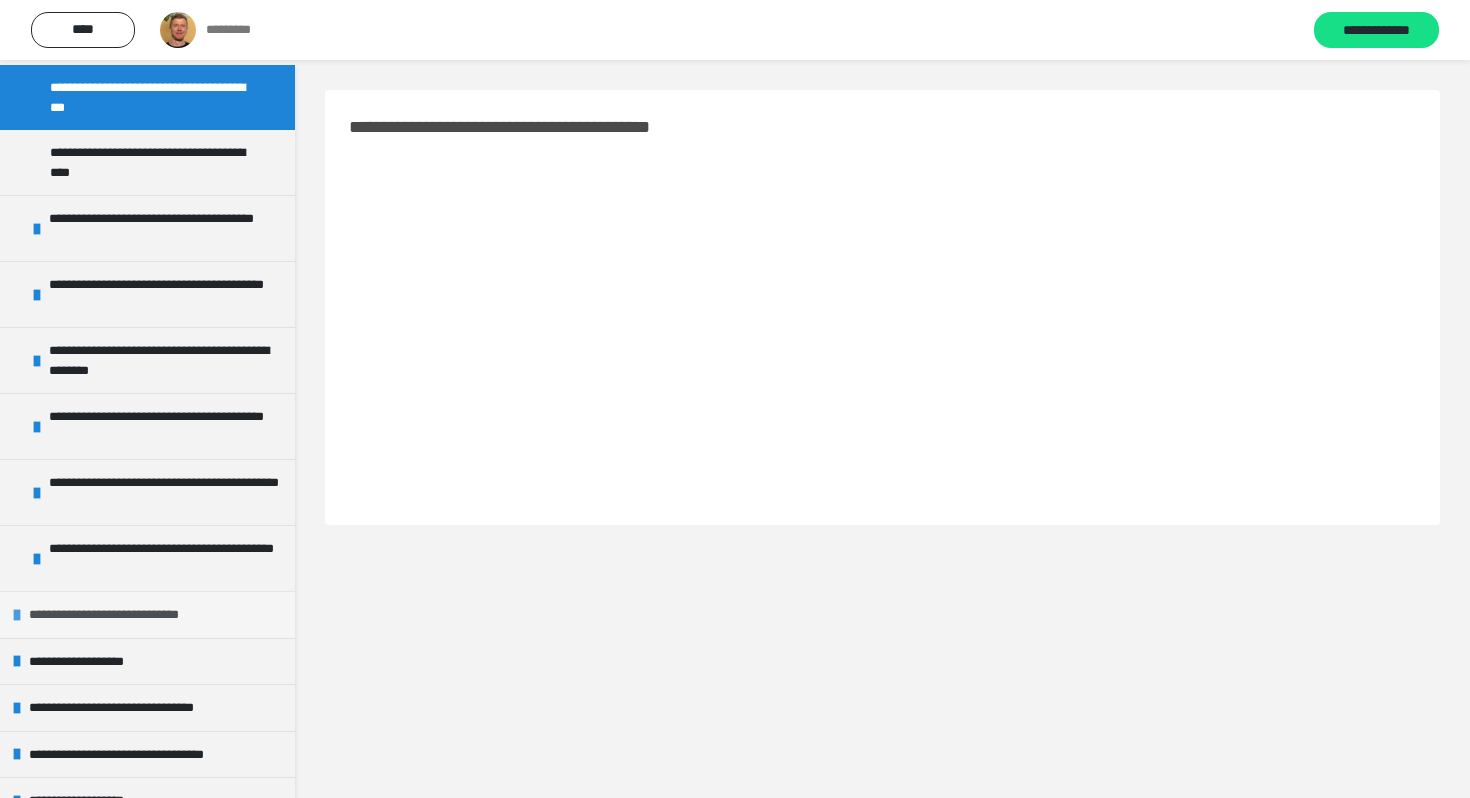 click on "**********" at bounding box center [124, 615] 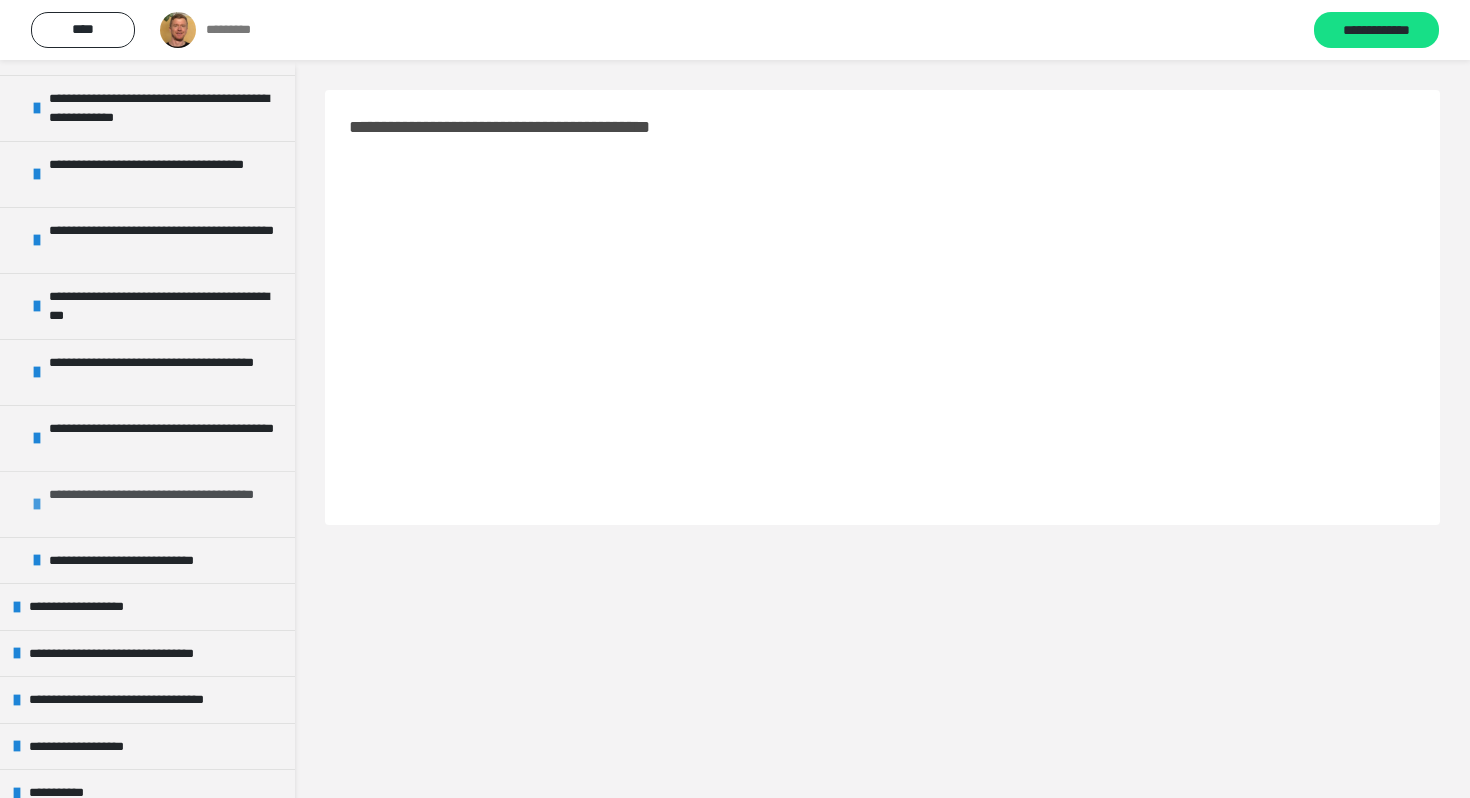 scroll, scrollTop: 876, scrollLeft: 0, axis: vertical 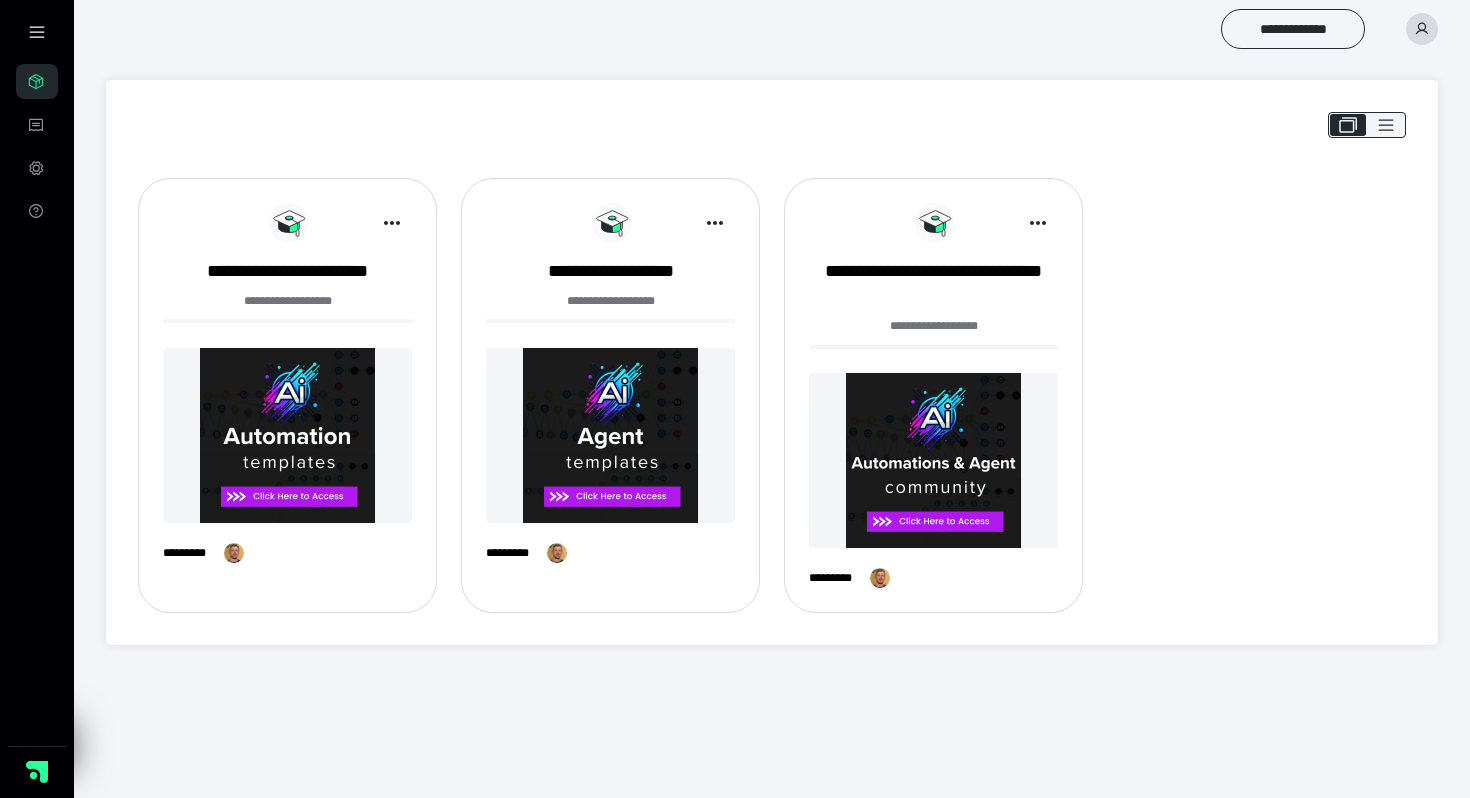 click at bounding box center [610, 435] 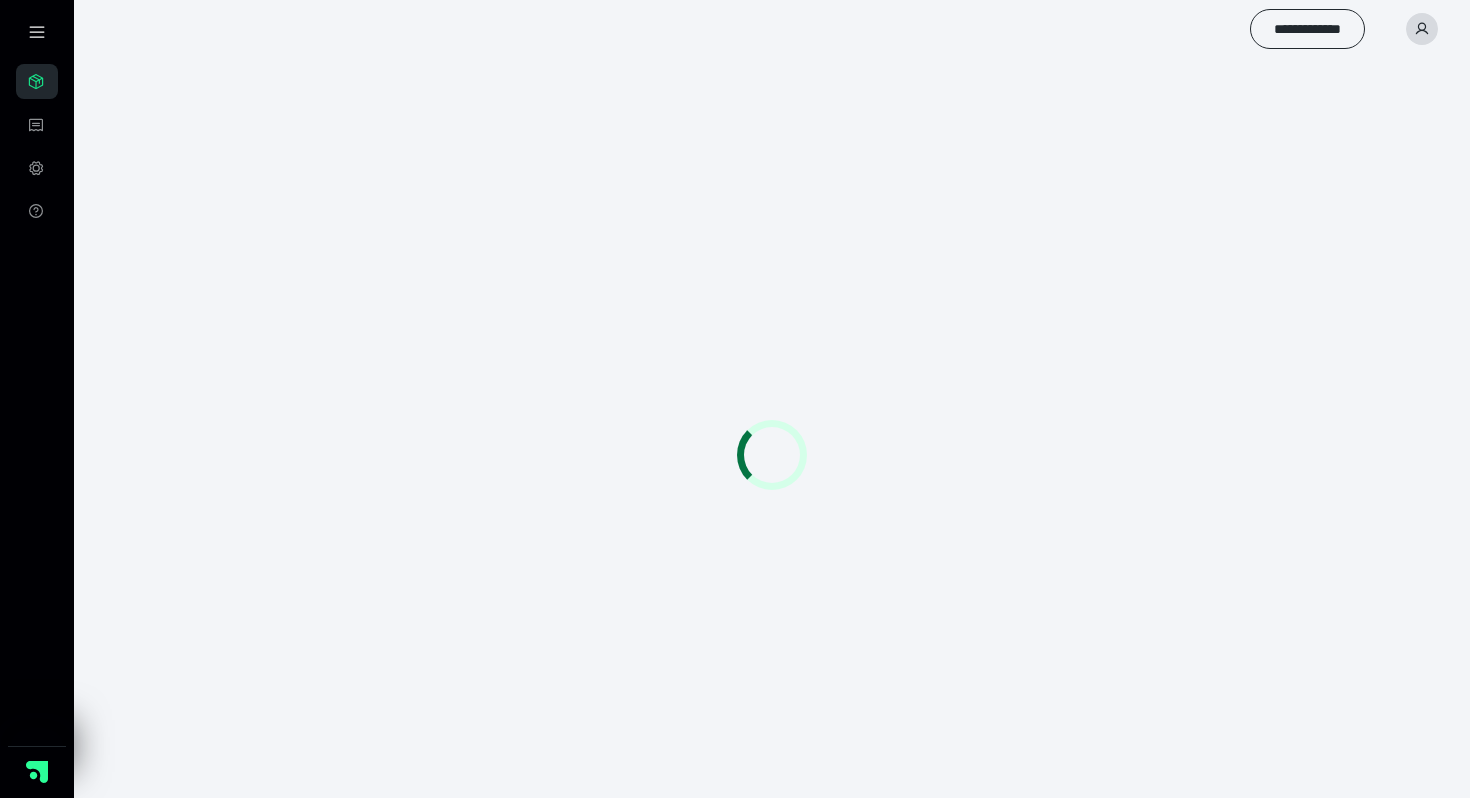 scroll, scrollTop: 0, scrollLeft: 0, axis: both 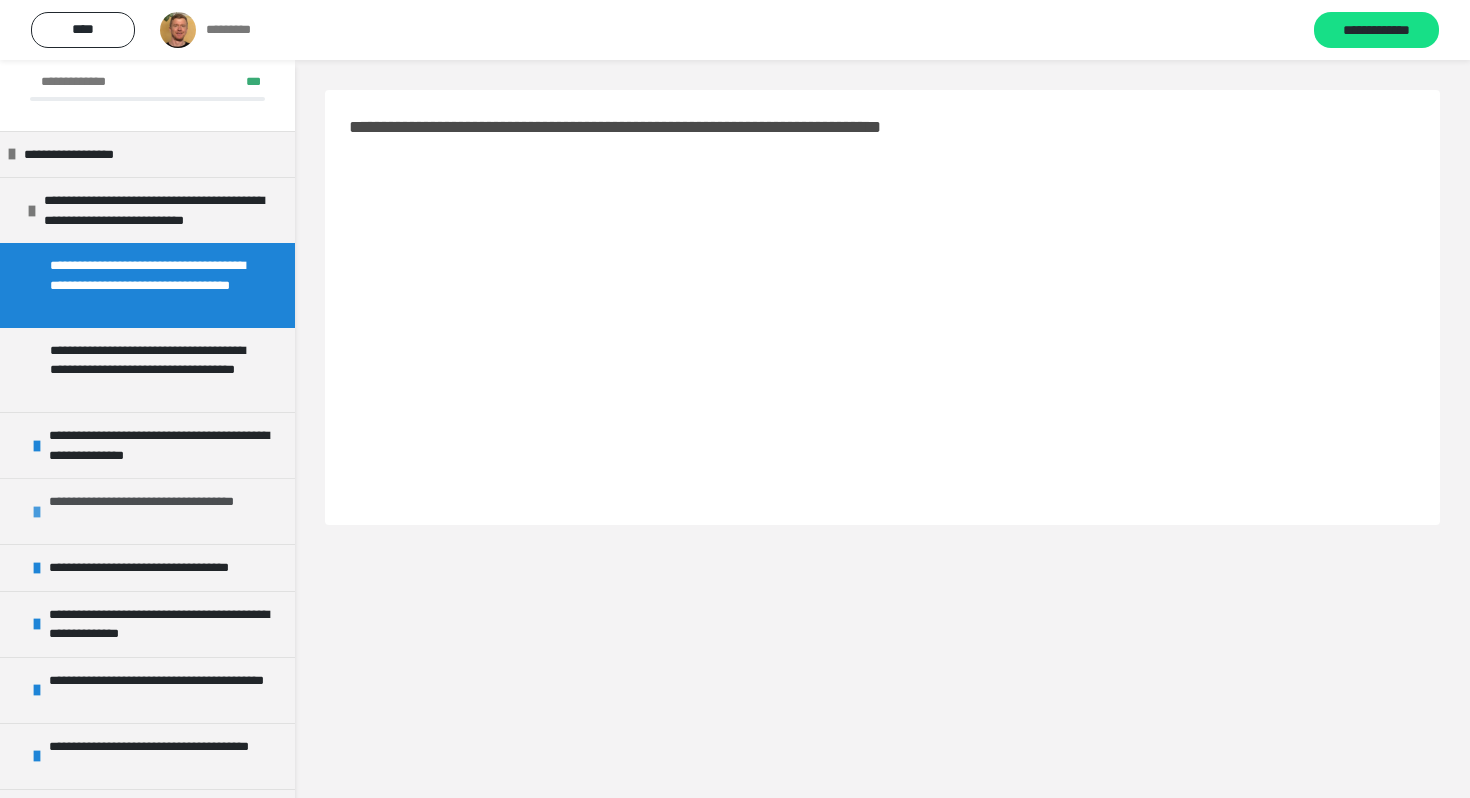 click on "**********" at bounding box center (167, 511) 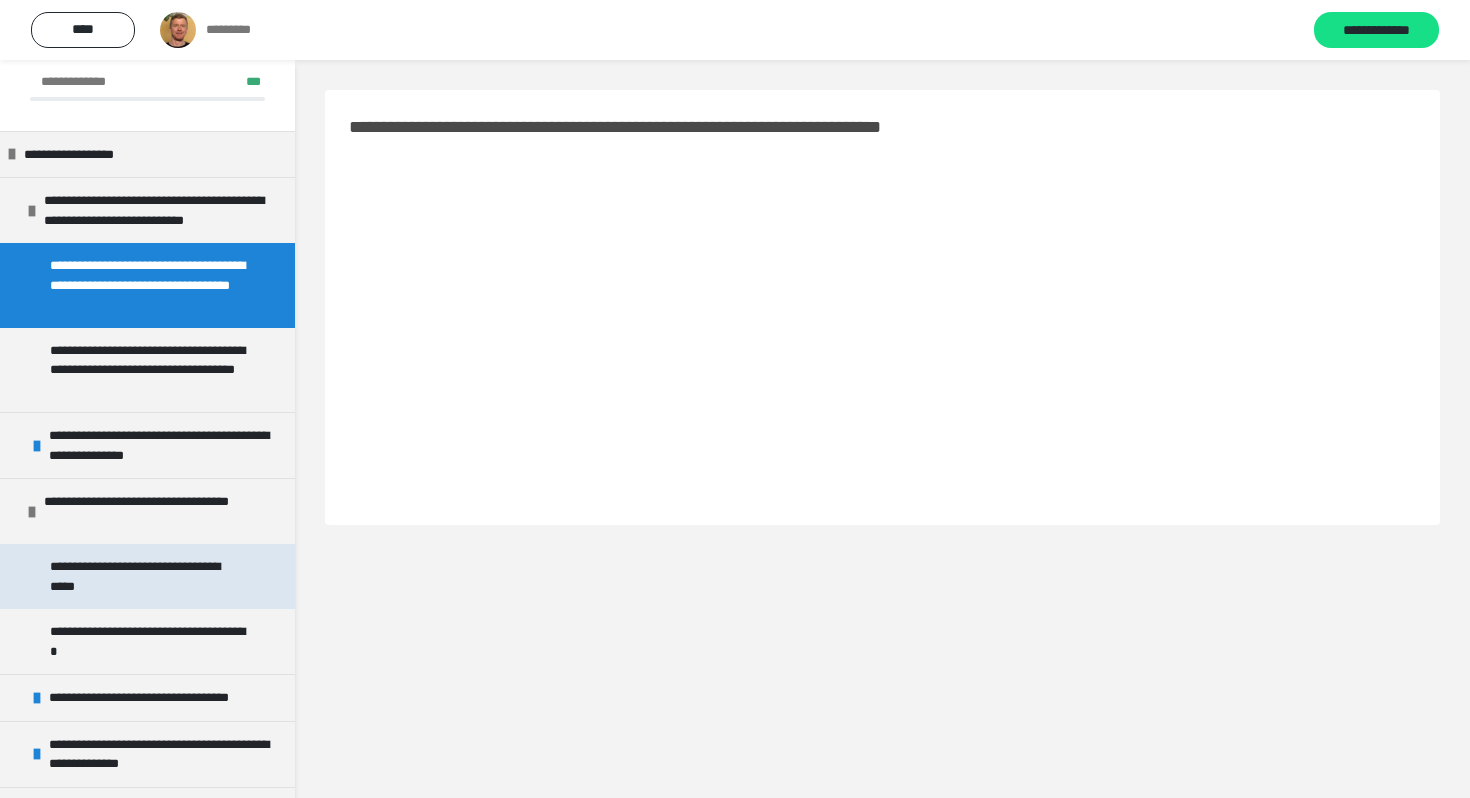 click on "**********" at bounding box center [149, 576] 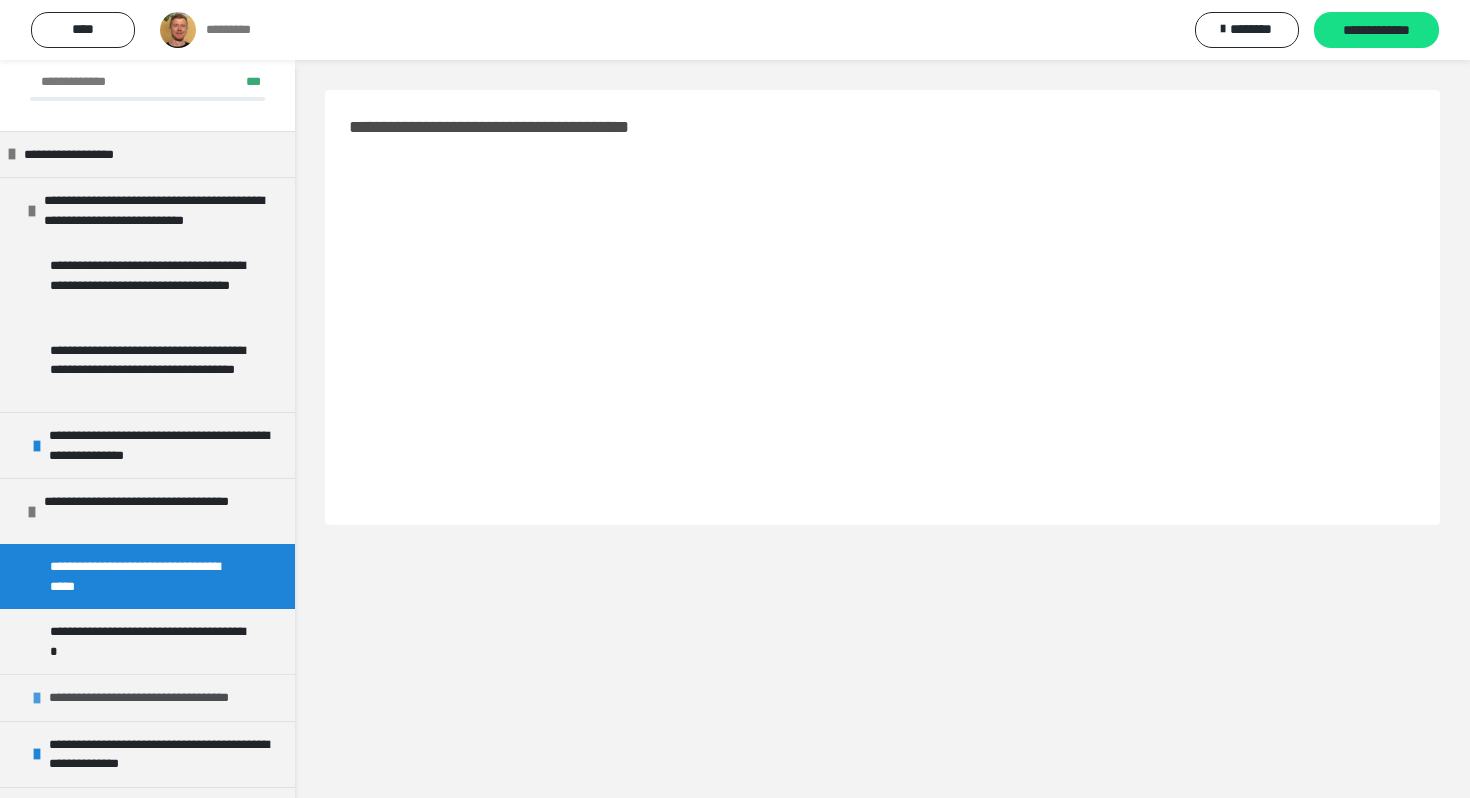 scroll, scrollTop: 102, scrollLeft: 0, axis: vertical 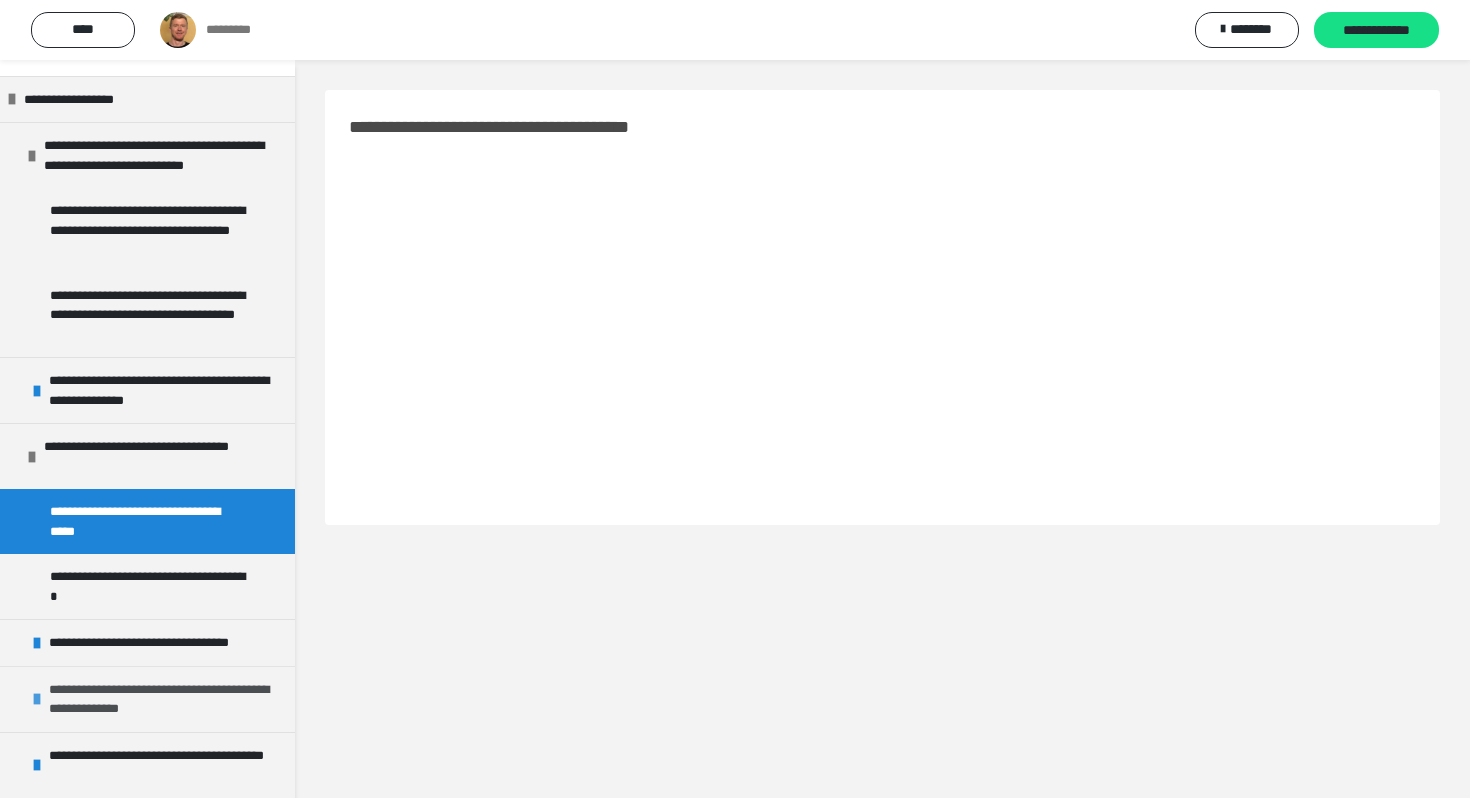 click on "**********" at bounding box center (167, 699) 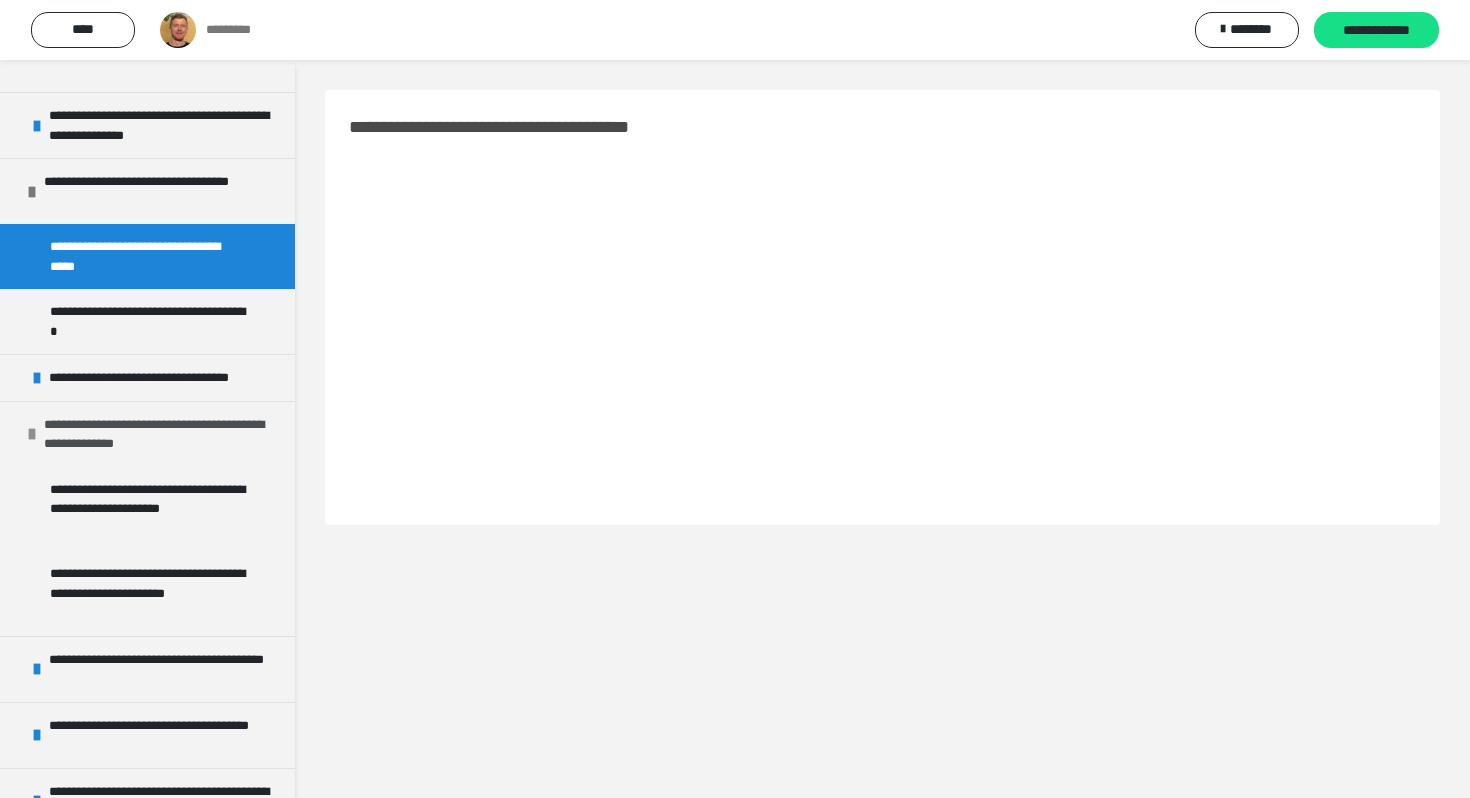 scroll, scrollTop: 379, scrollLeft: 0, axis: vertical 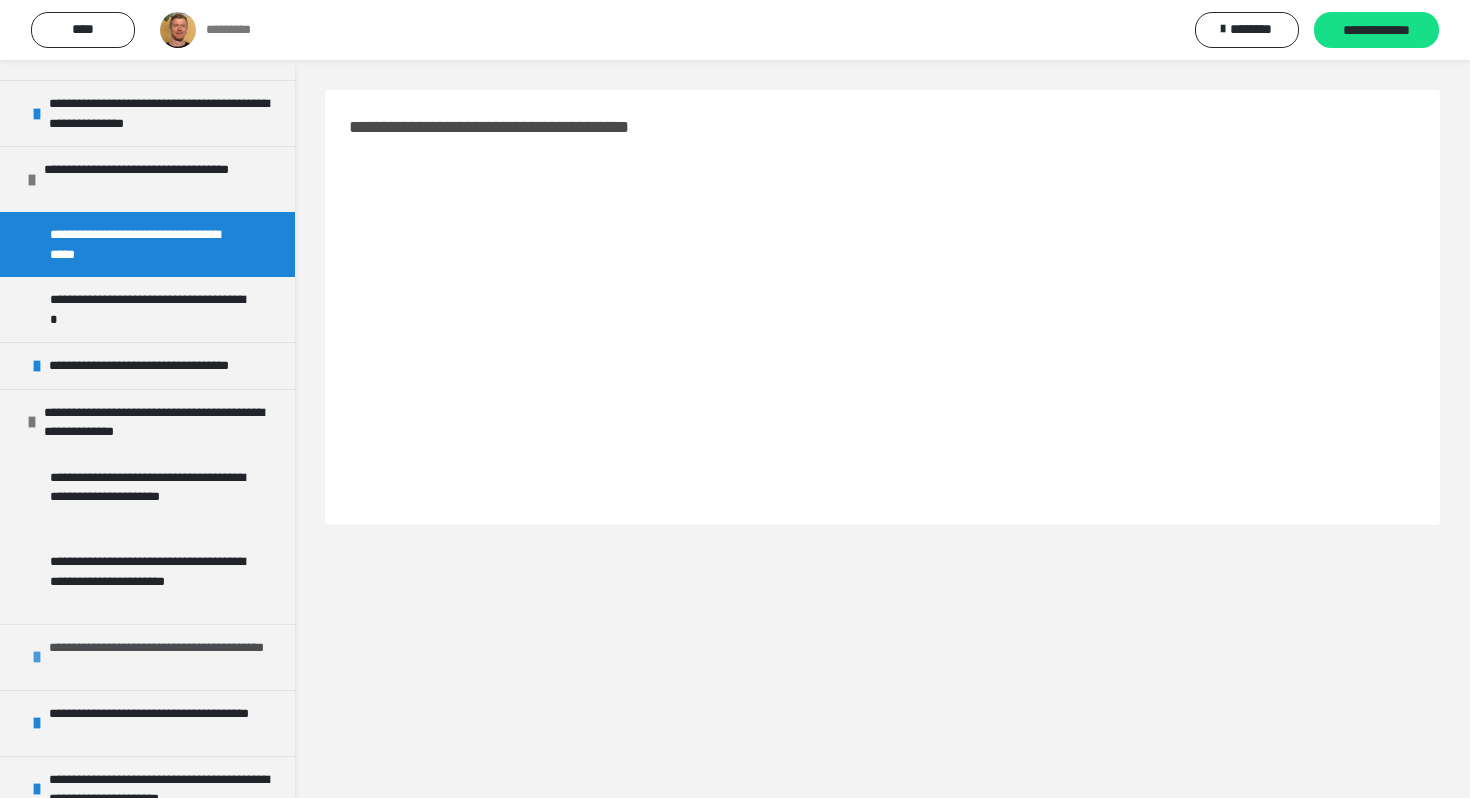 click on "**********" at bounding box center [167, 657] 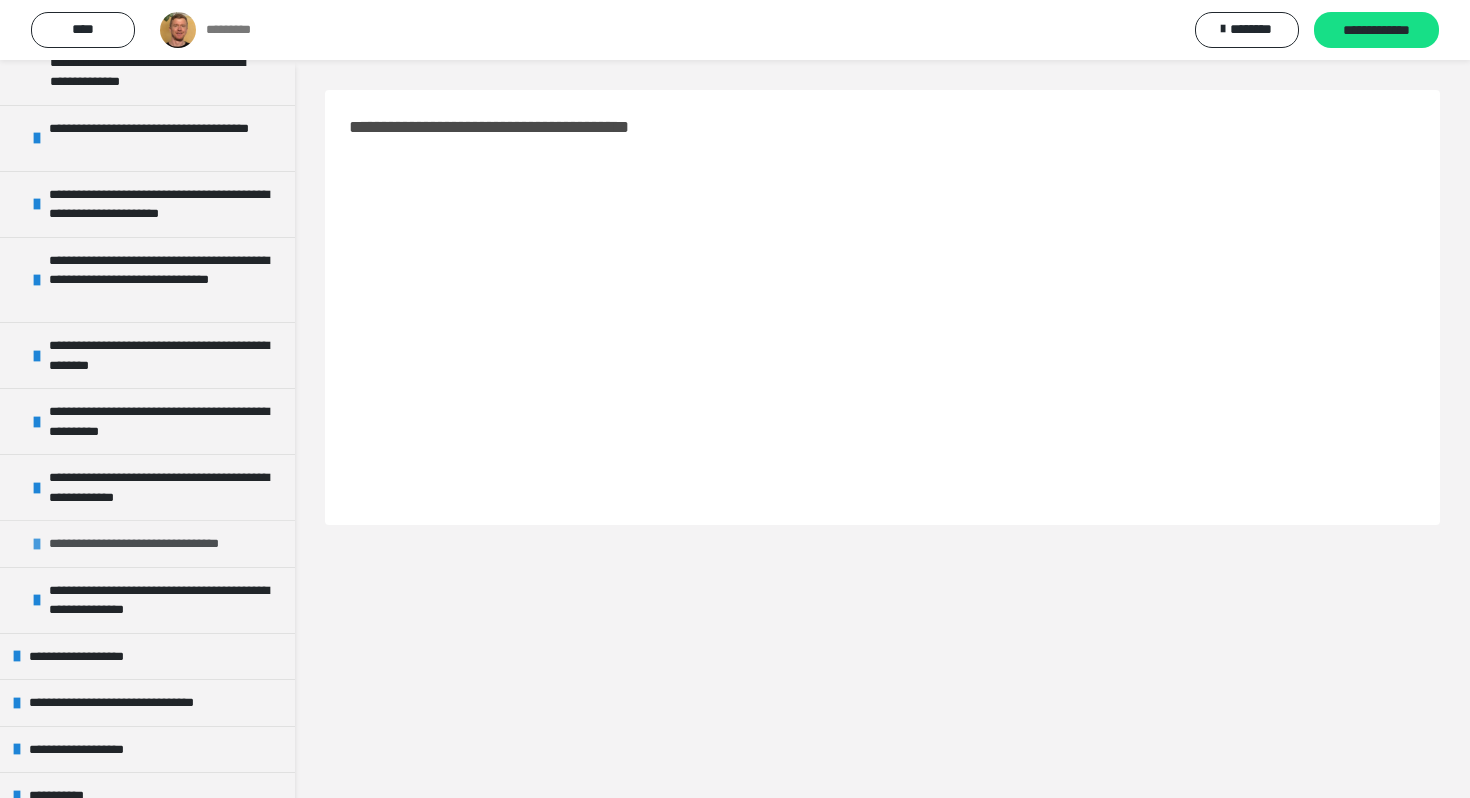scroll, scrollTop: 1184, scrollLeft: 0, axis: vertical 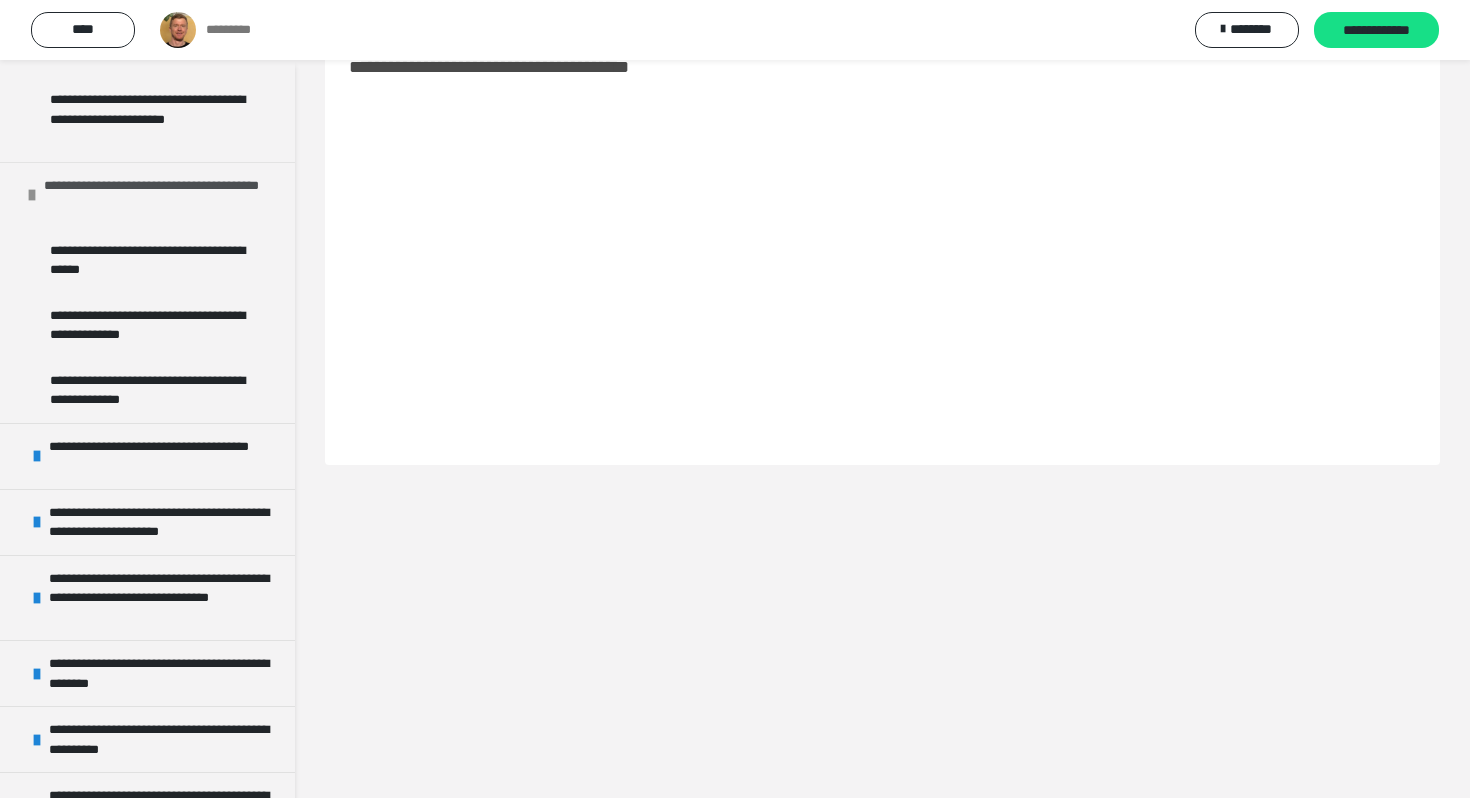 click on "**********" at bounding box center (162, 195) 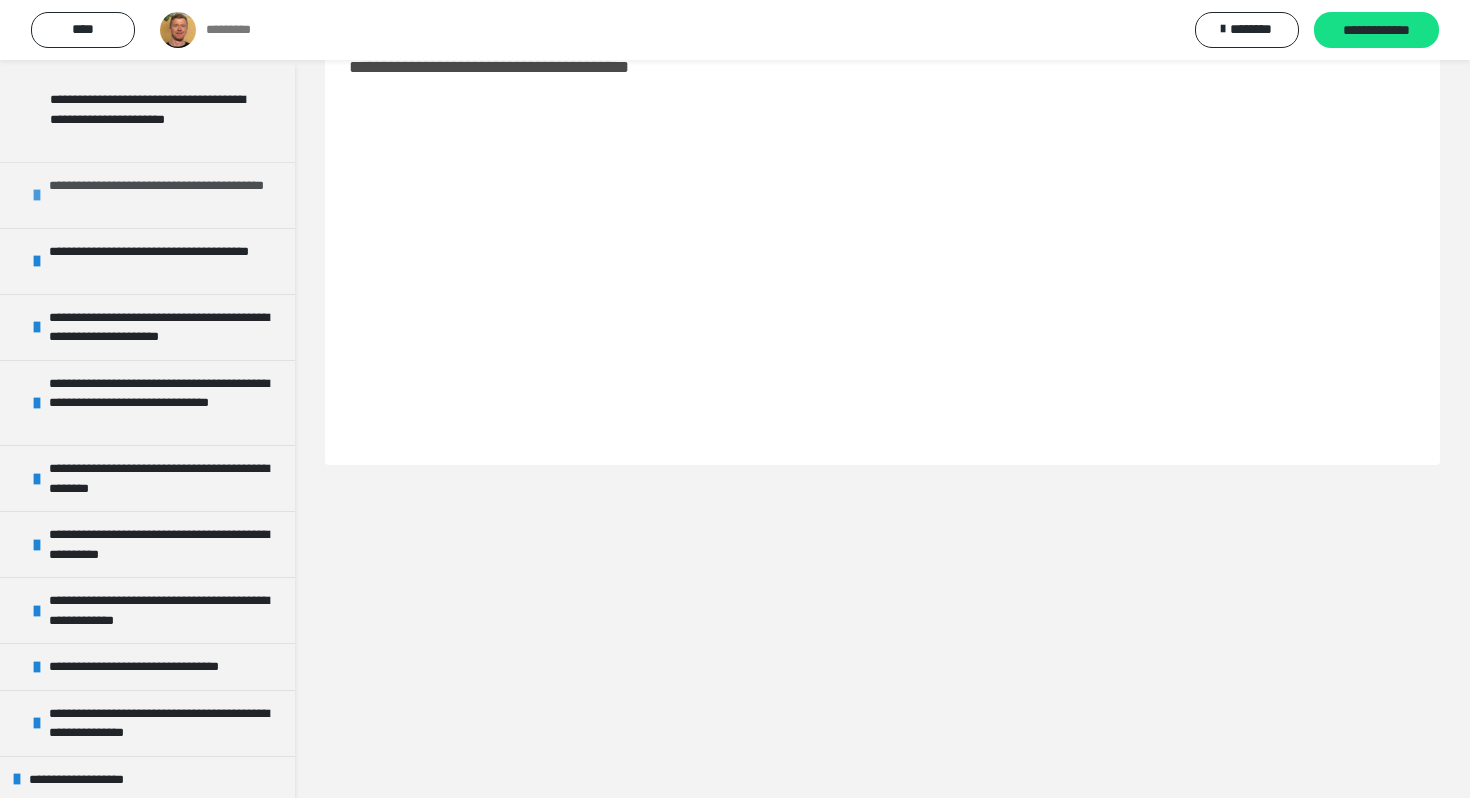 click on "**********" at bounding box center [167, 195] 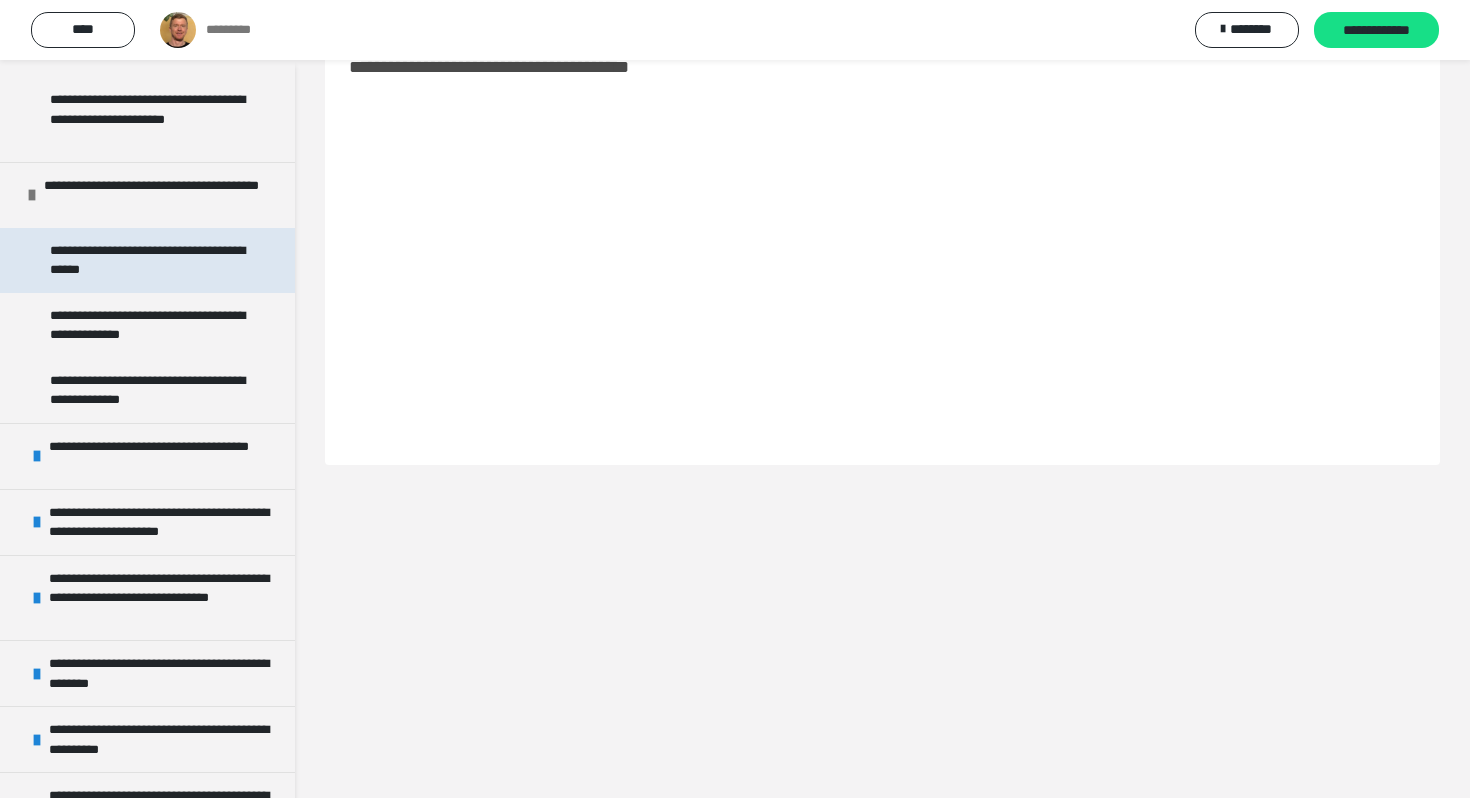 click on "**********" at bounding box center (149, 260) 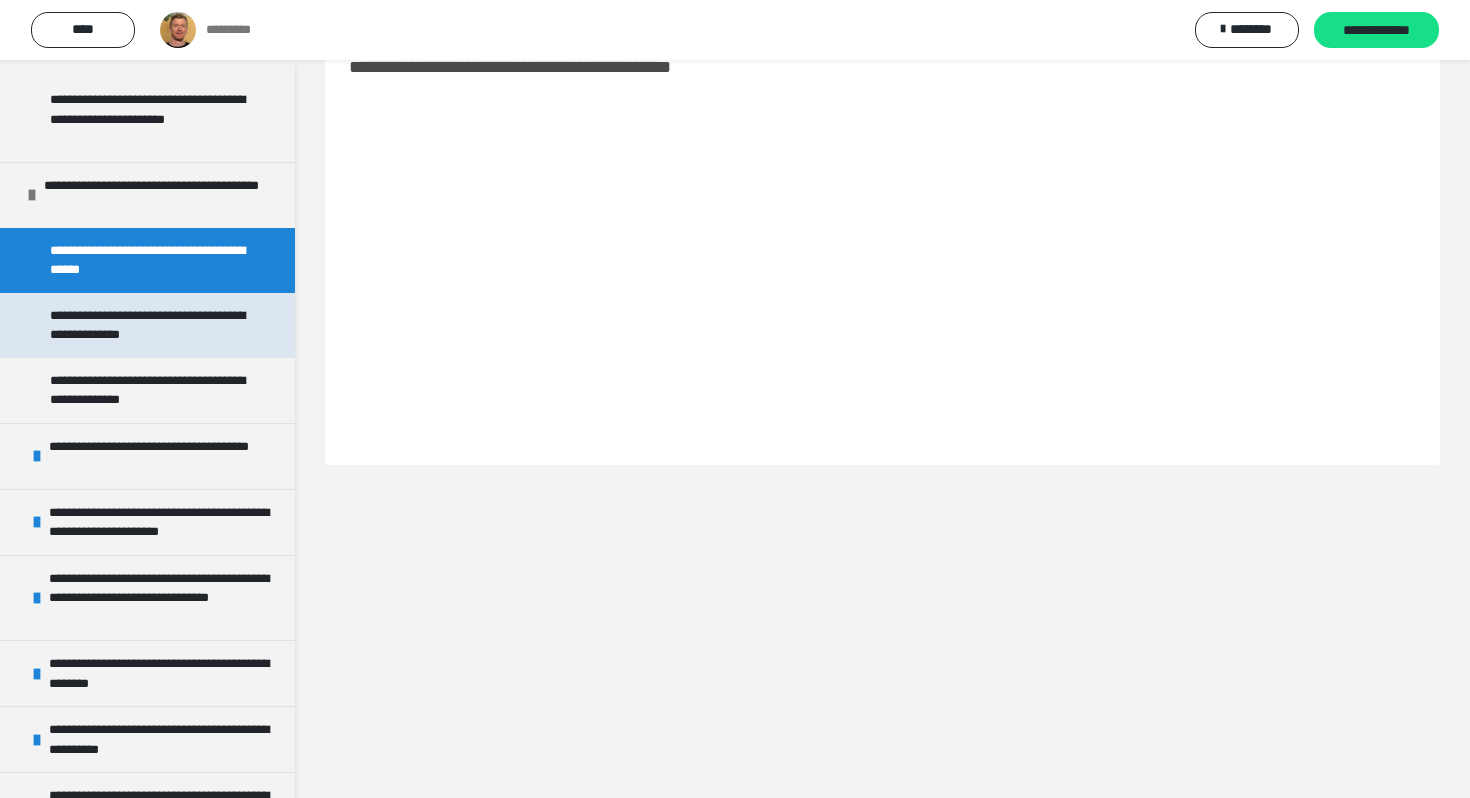 click on "**********" at bounding box center (149, 325) 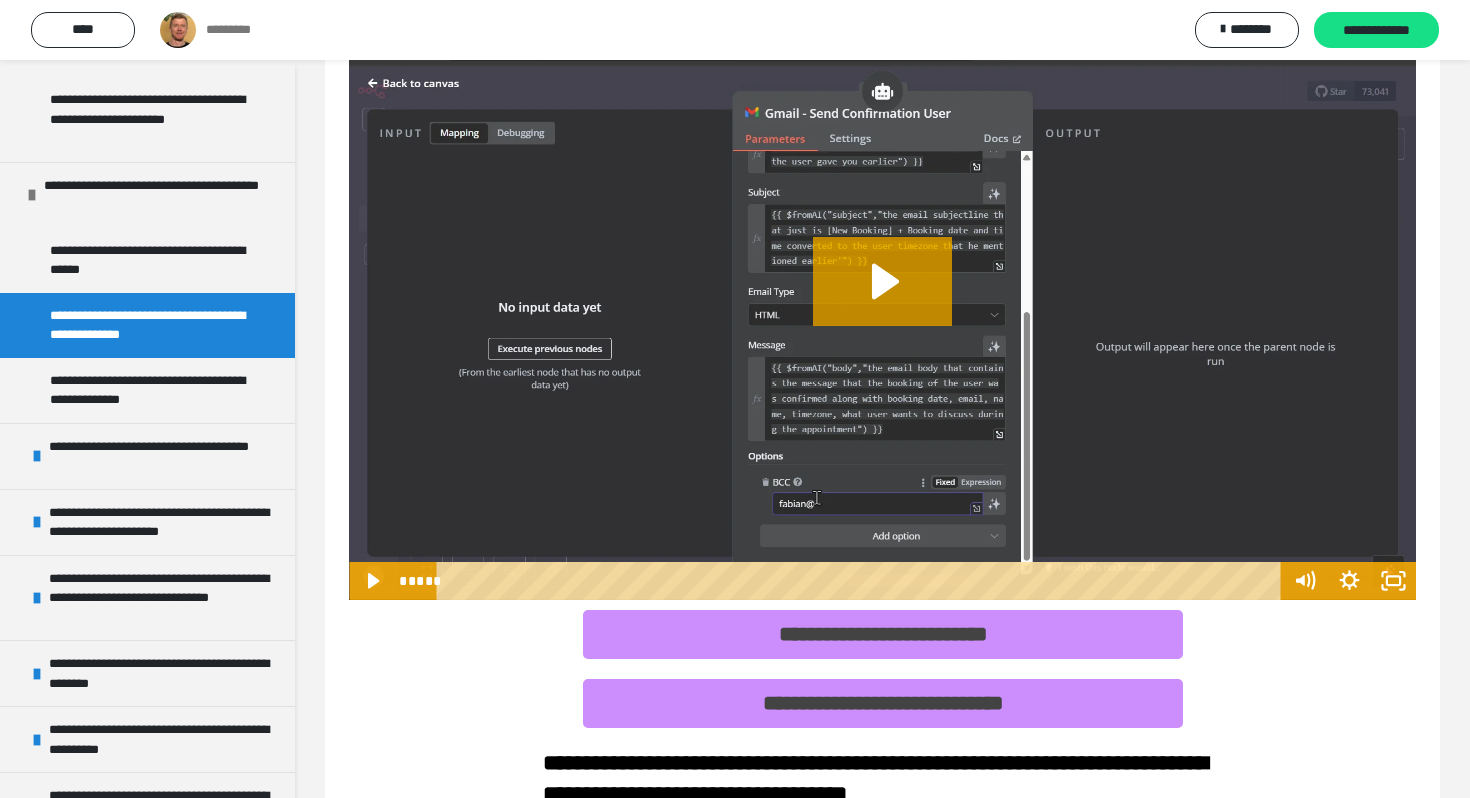scroll, scrollTop: 149, scrollLeft: 0, axis: vertical 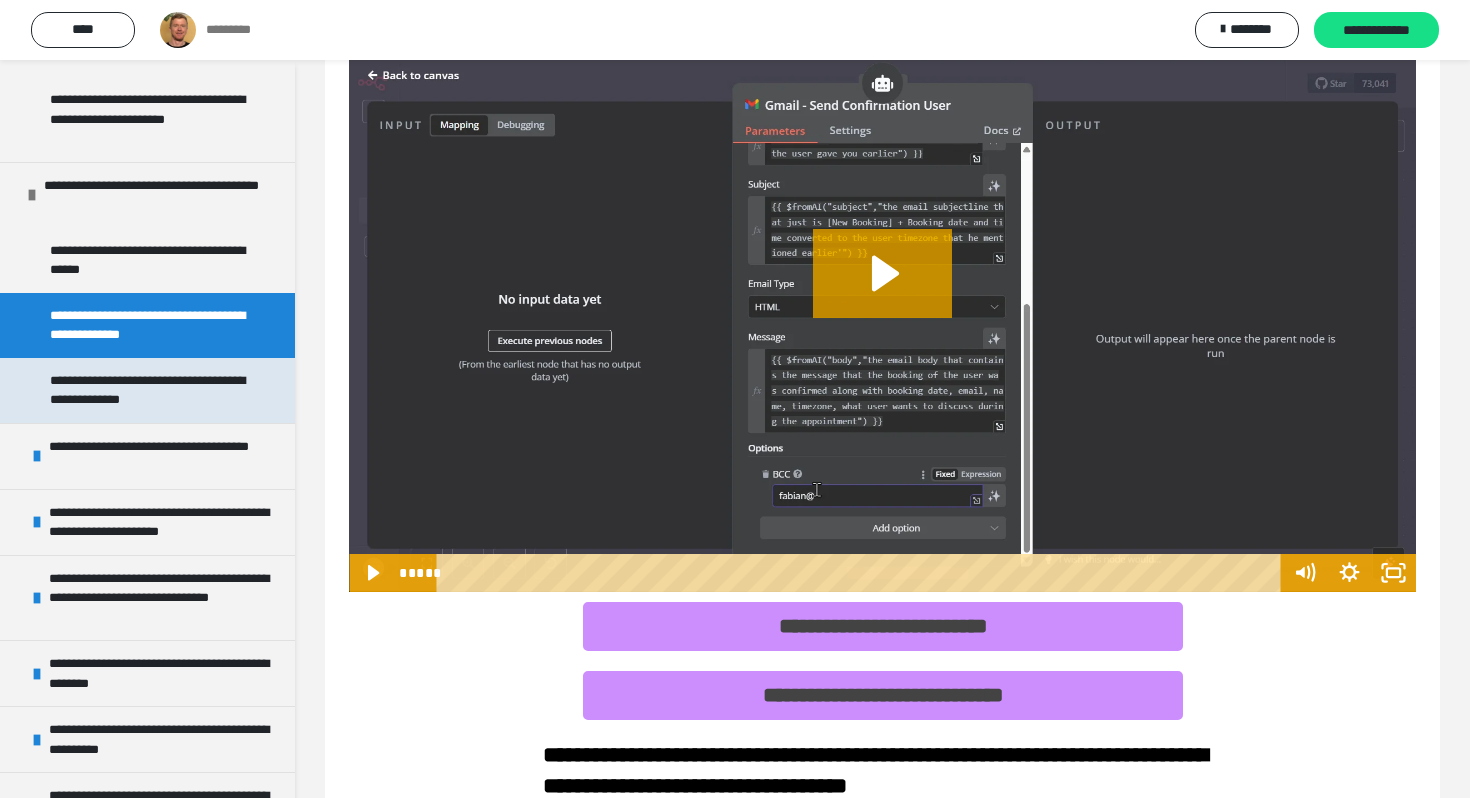 click on "**********" at bounding box center (149, 390) 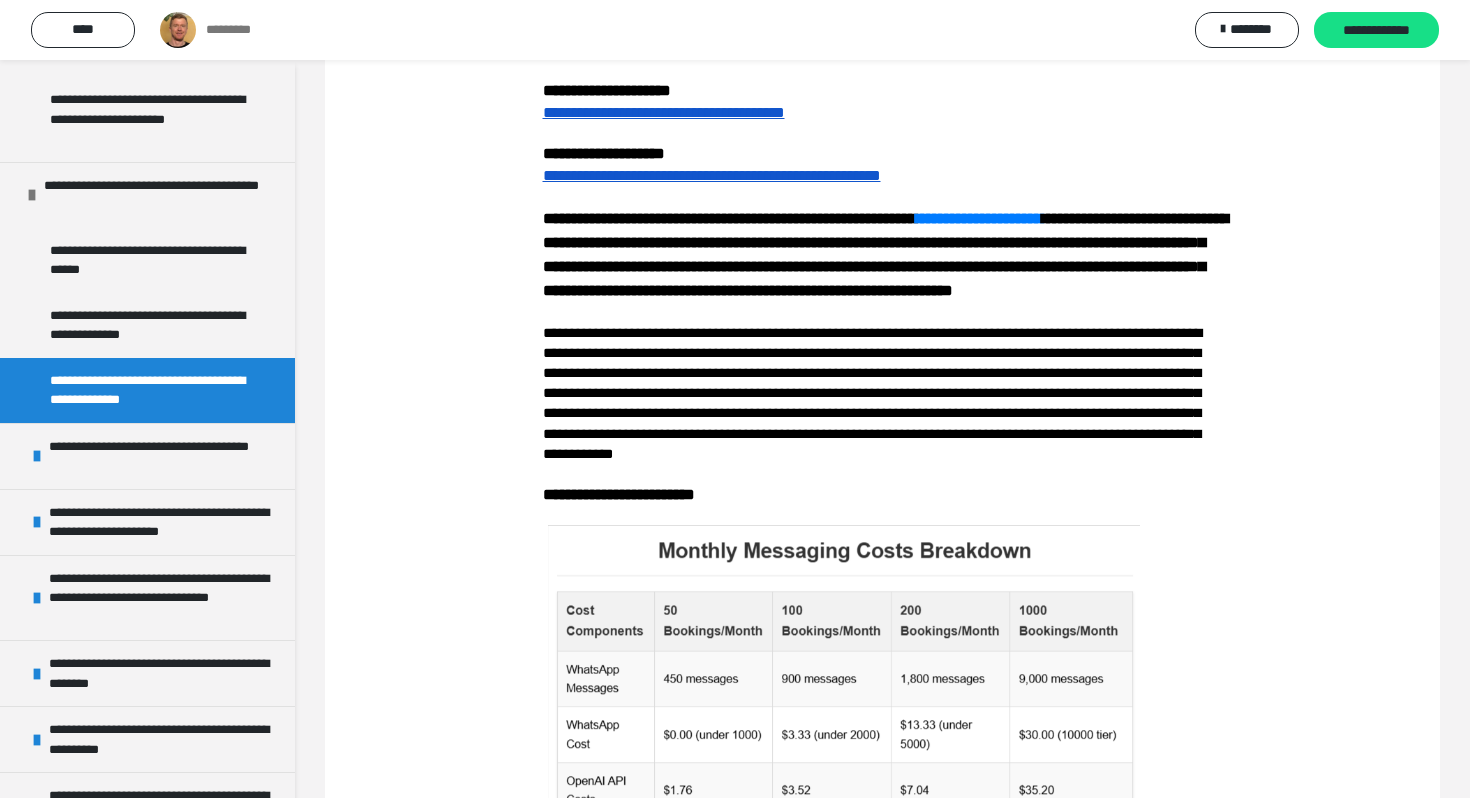 scroll, scrollTop: 1055, scrollLeft: 0, axis: vertical 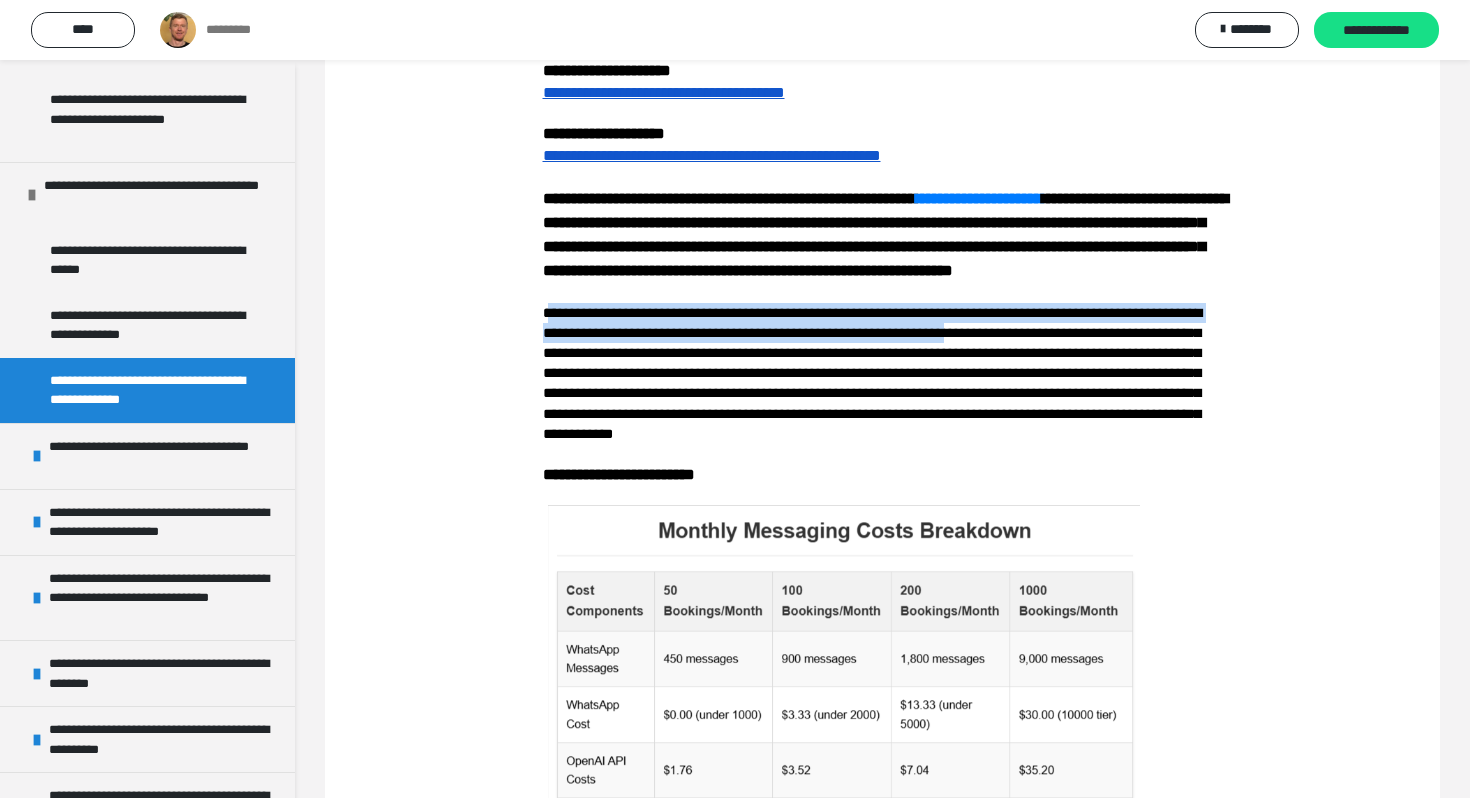drag, startPoint x: 551, startPoint y: 332, endPoint x: 866, endPoint y: 394, distance: 321.0436 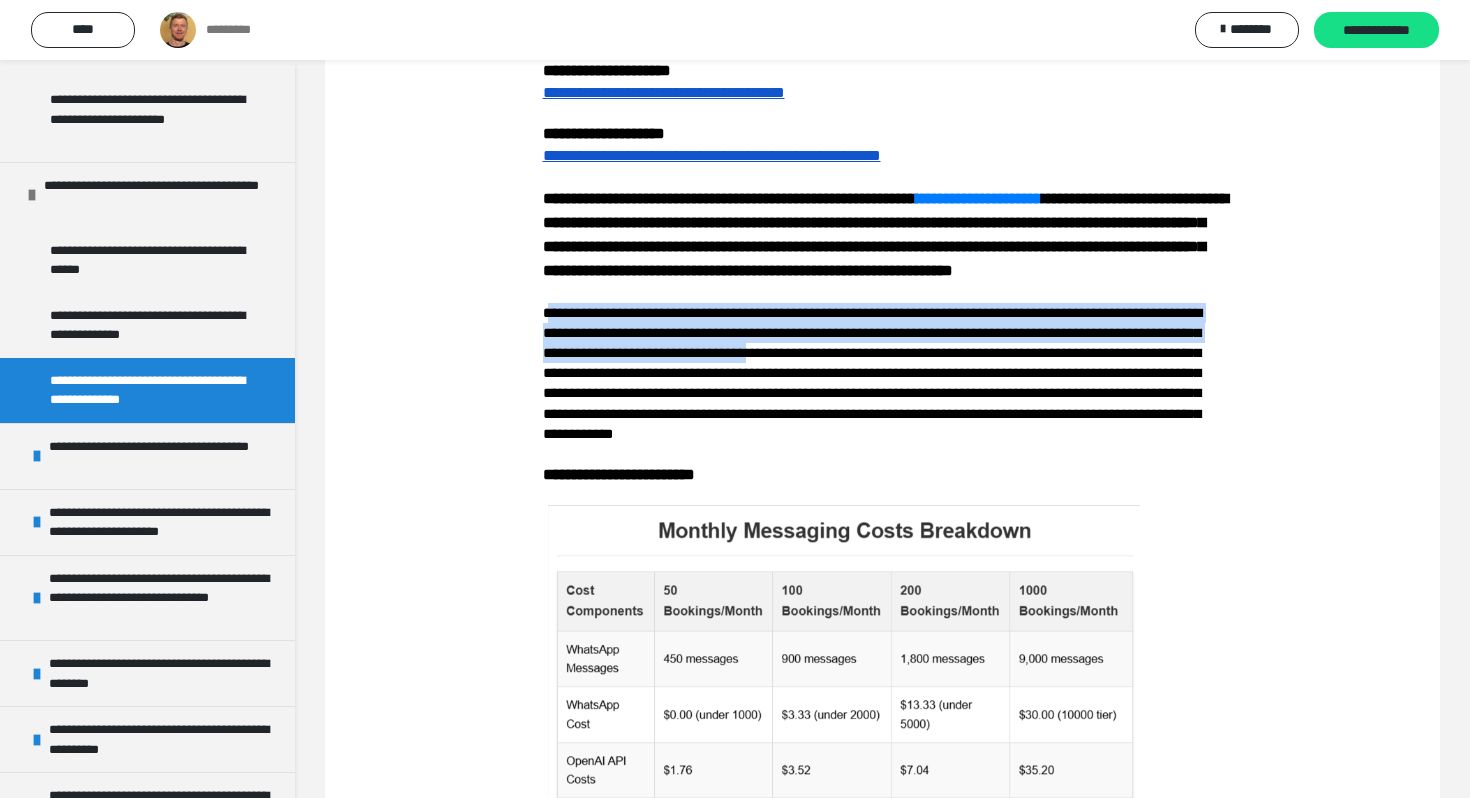 click on "**********" at bounding box center [883, 374] 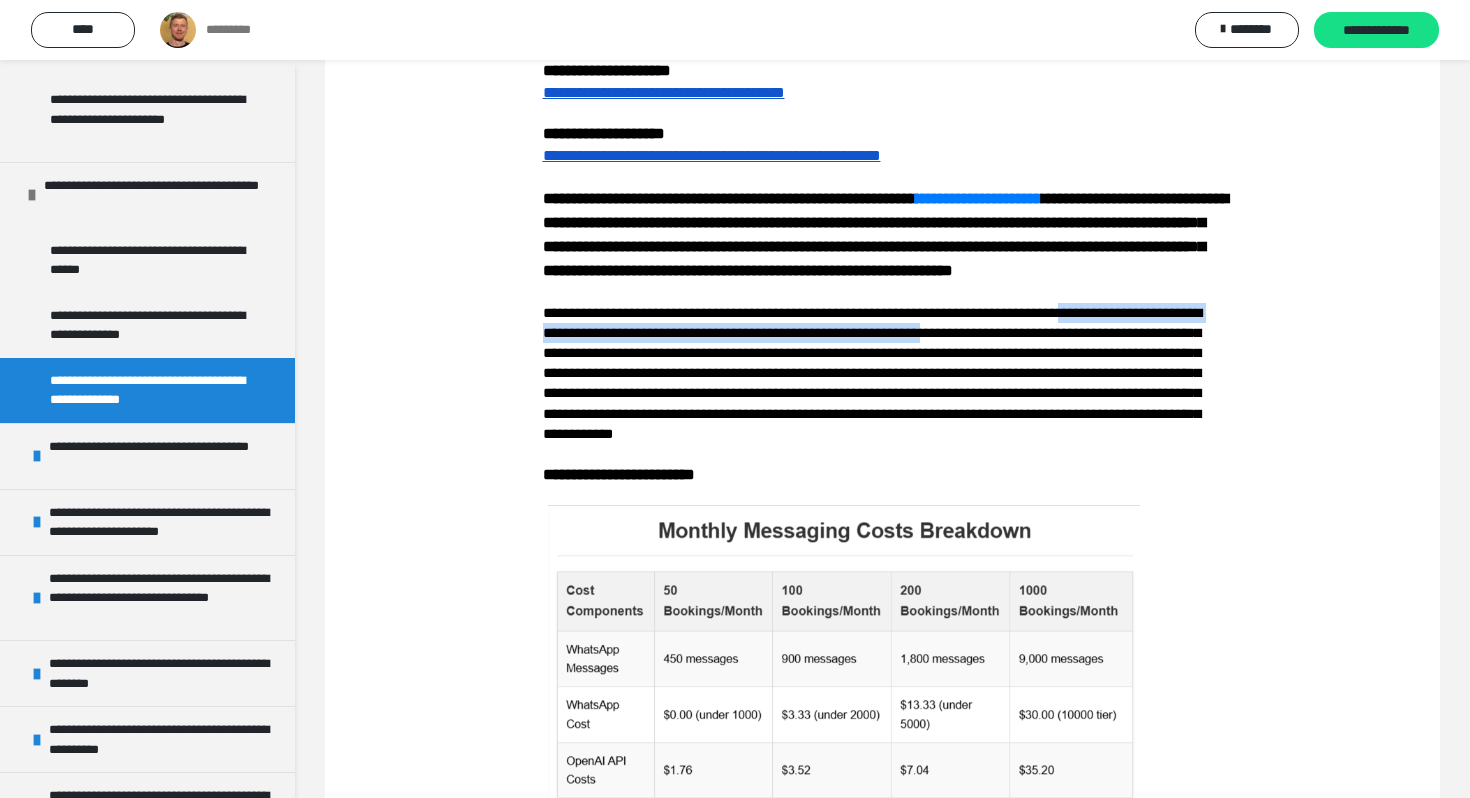 drag, startPoint x: 653, startPoint y: 362, endPoint x: 862, endPoint y: 386, distance: 210.37347 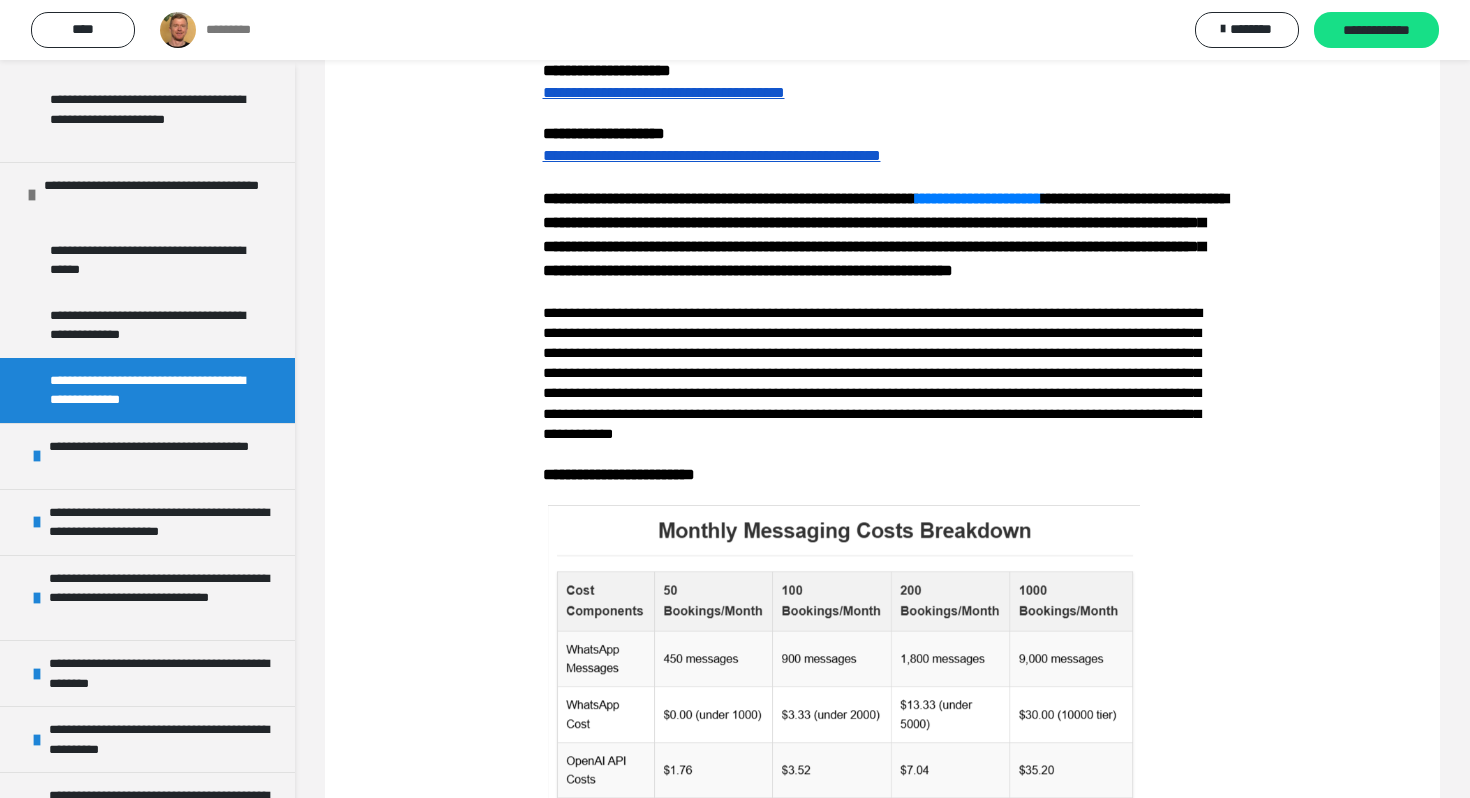 click on "**********" at bounding box center [625, -249] 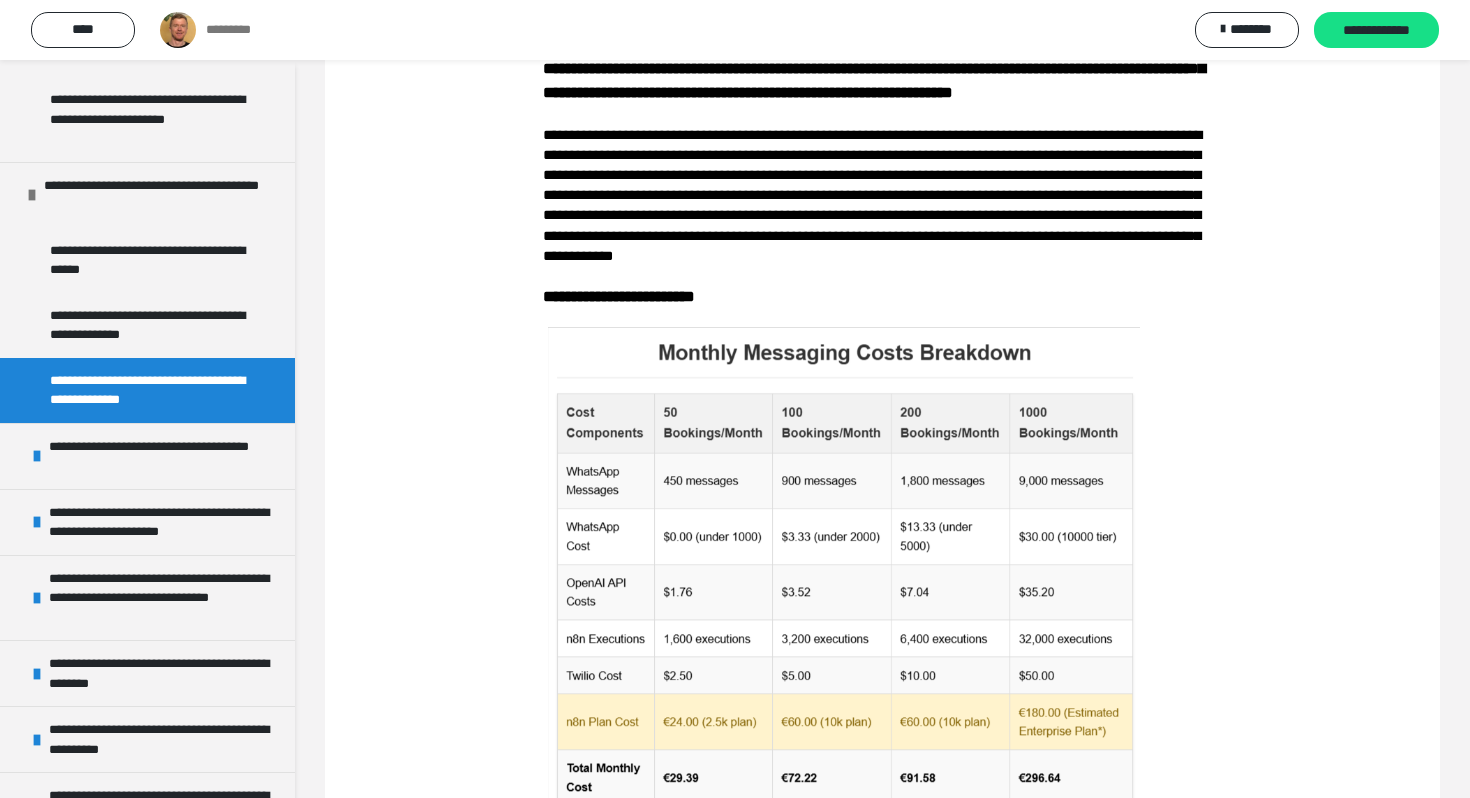scroll, scrollTop: 1234, scrollLeft: 0, axis: vertical 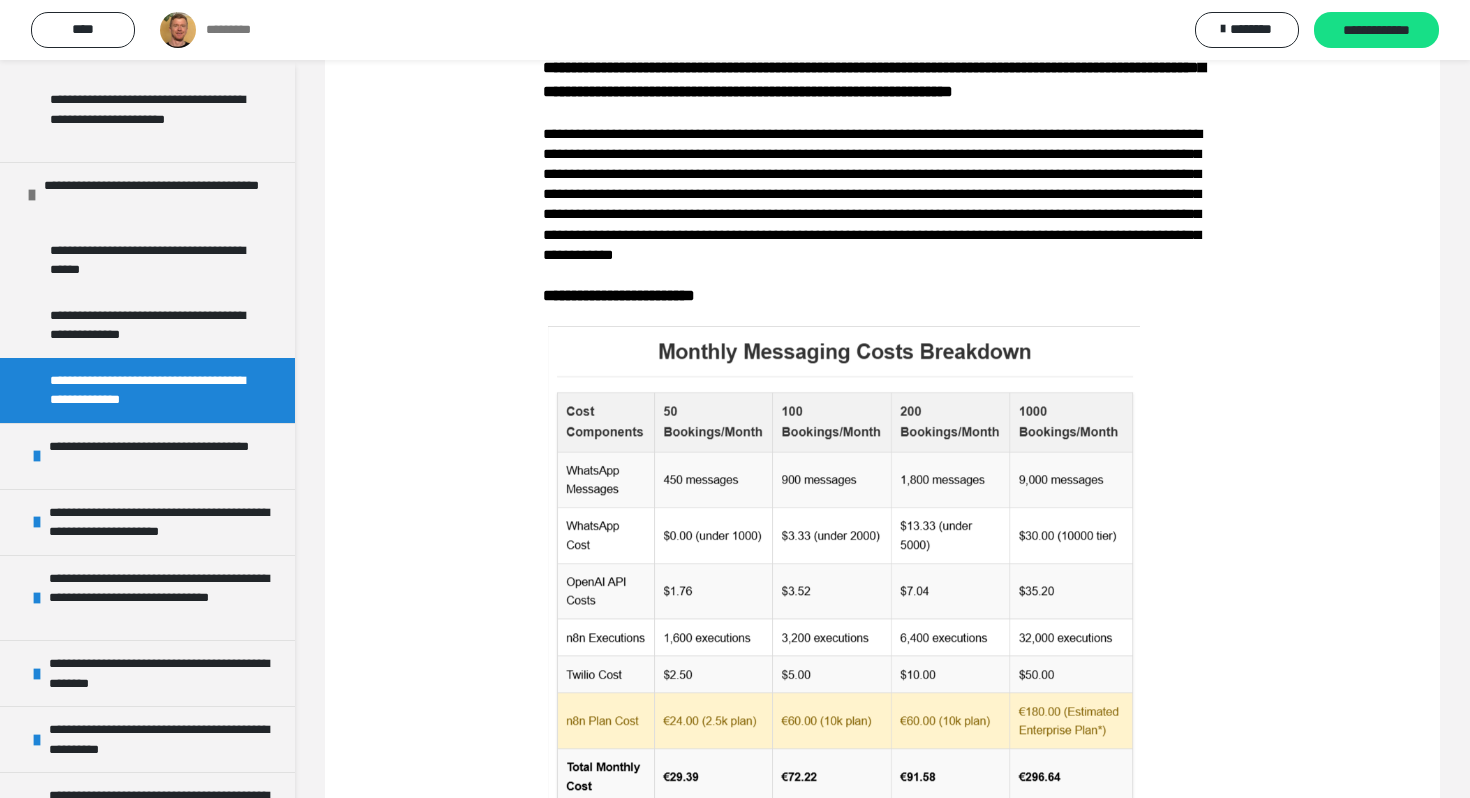 click at bounding box center [844, 570] 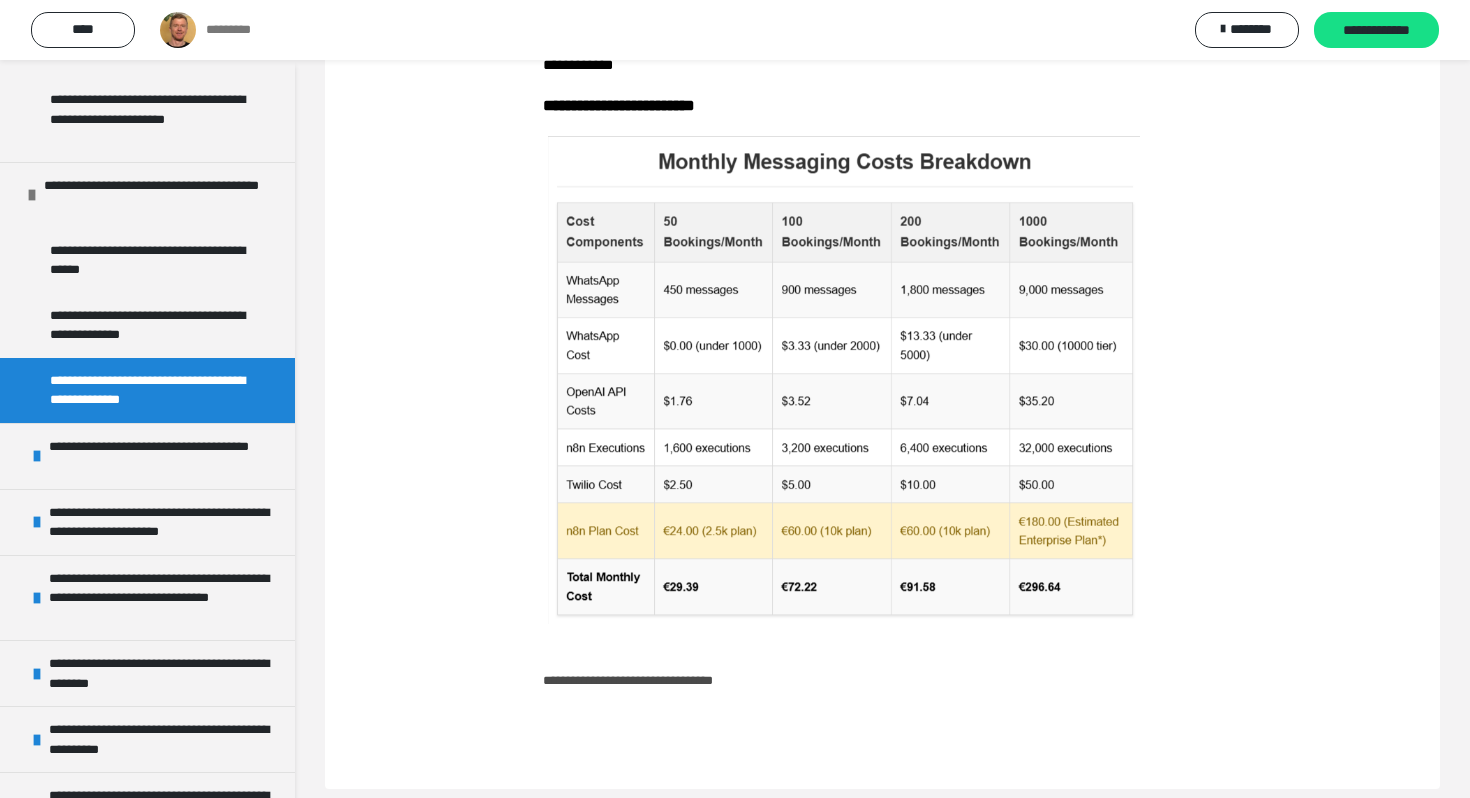 scroll, scrollTop: 1429, scrollLeft: 0, axis: vertical 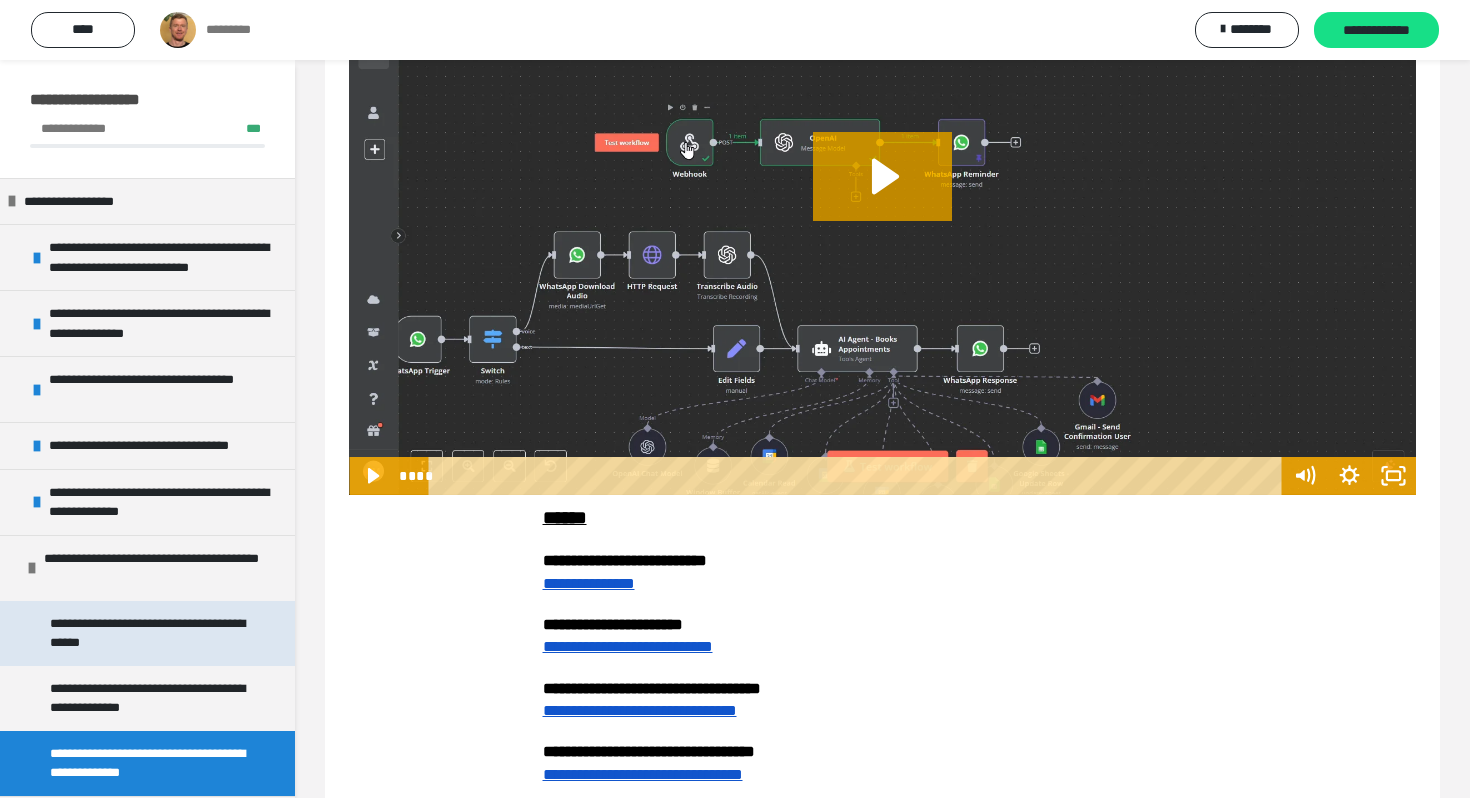 click on "**********" at bounding box center [149, 633] 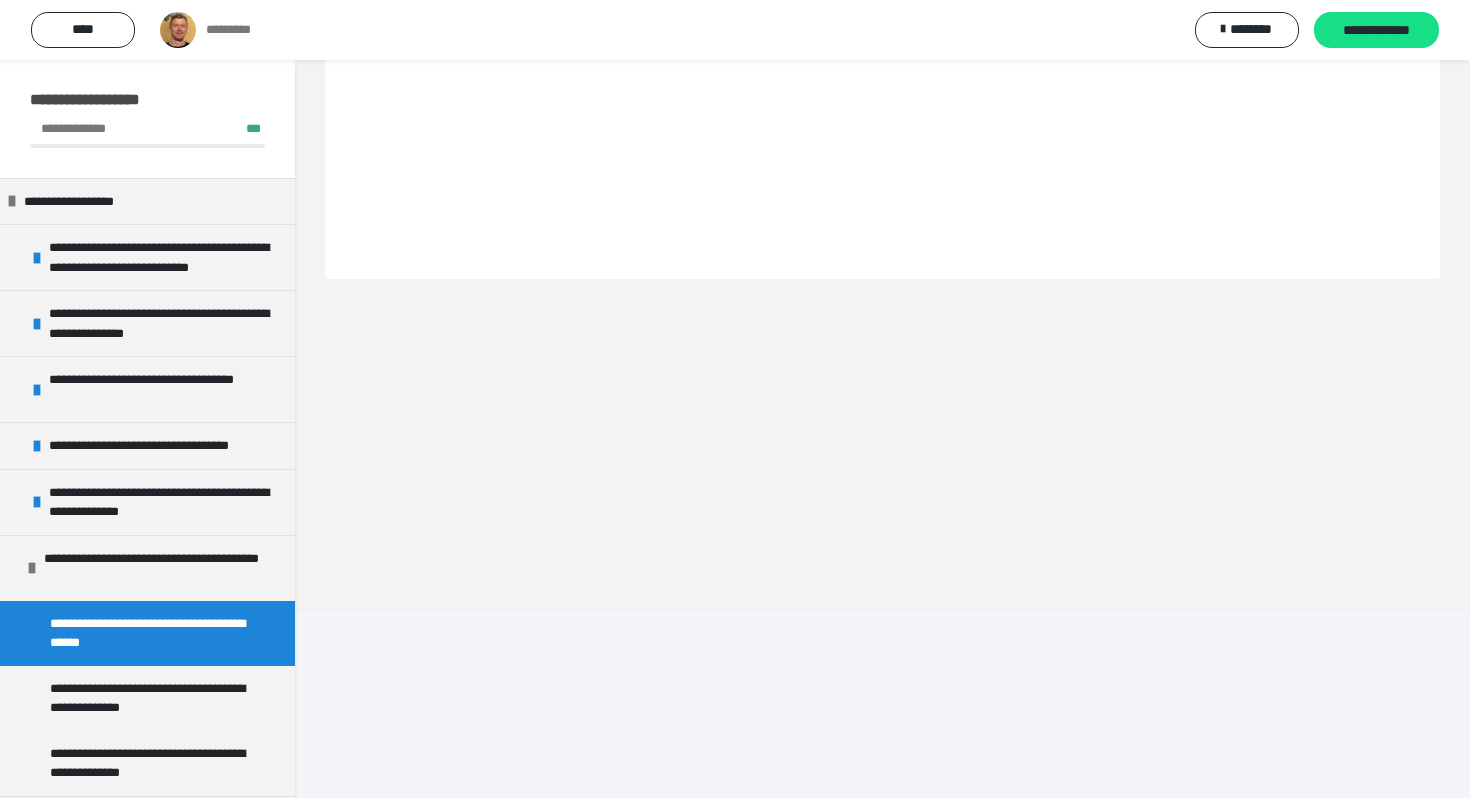 scroll, scrollTop: 60, scrollLeft: 0, axis: vertical 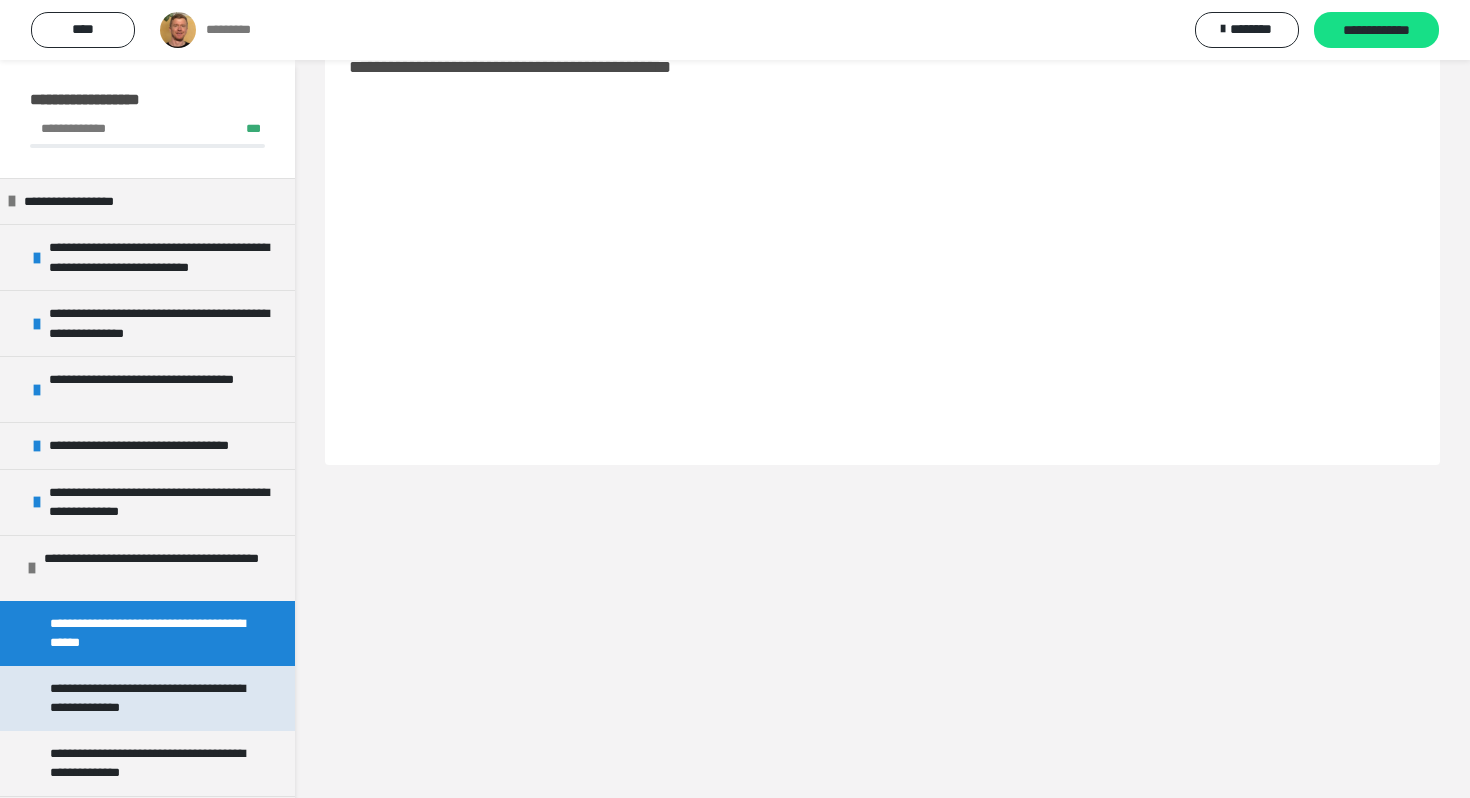 click on "**********" at bounding box center [149, 698] 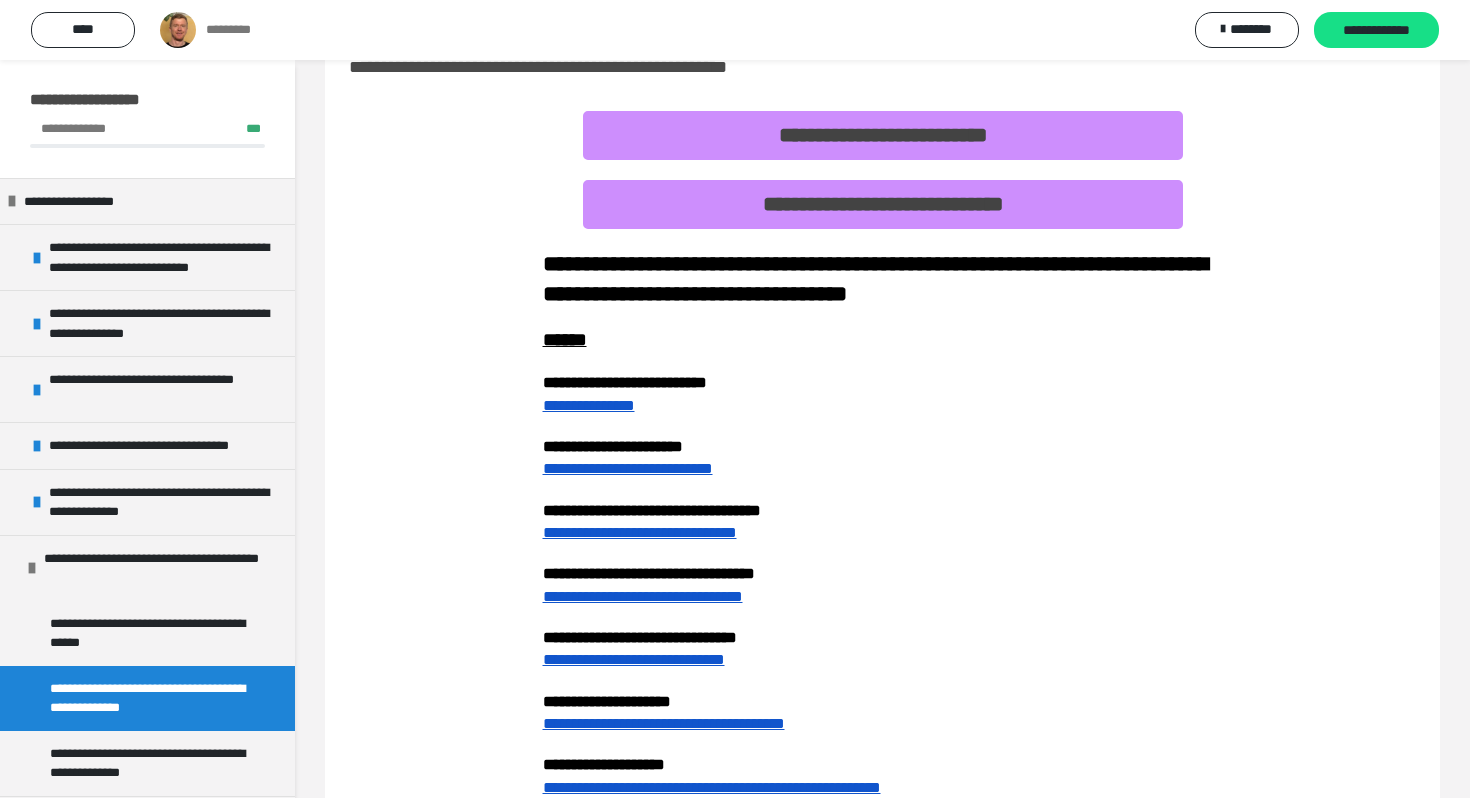 scroll, scrollTop: 246, scrollLeft: 0, axis: vertical 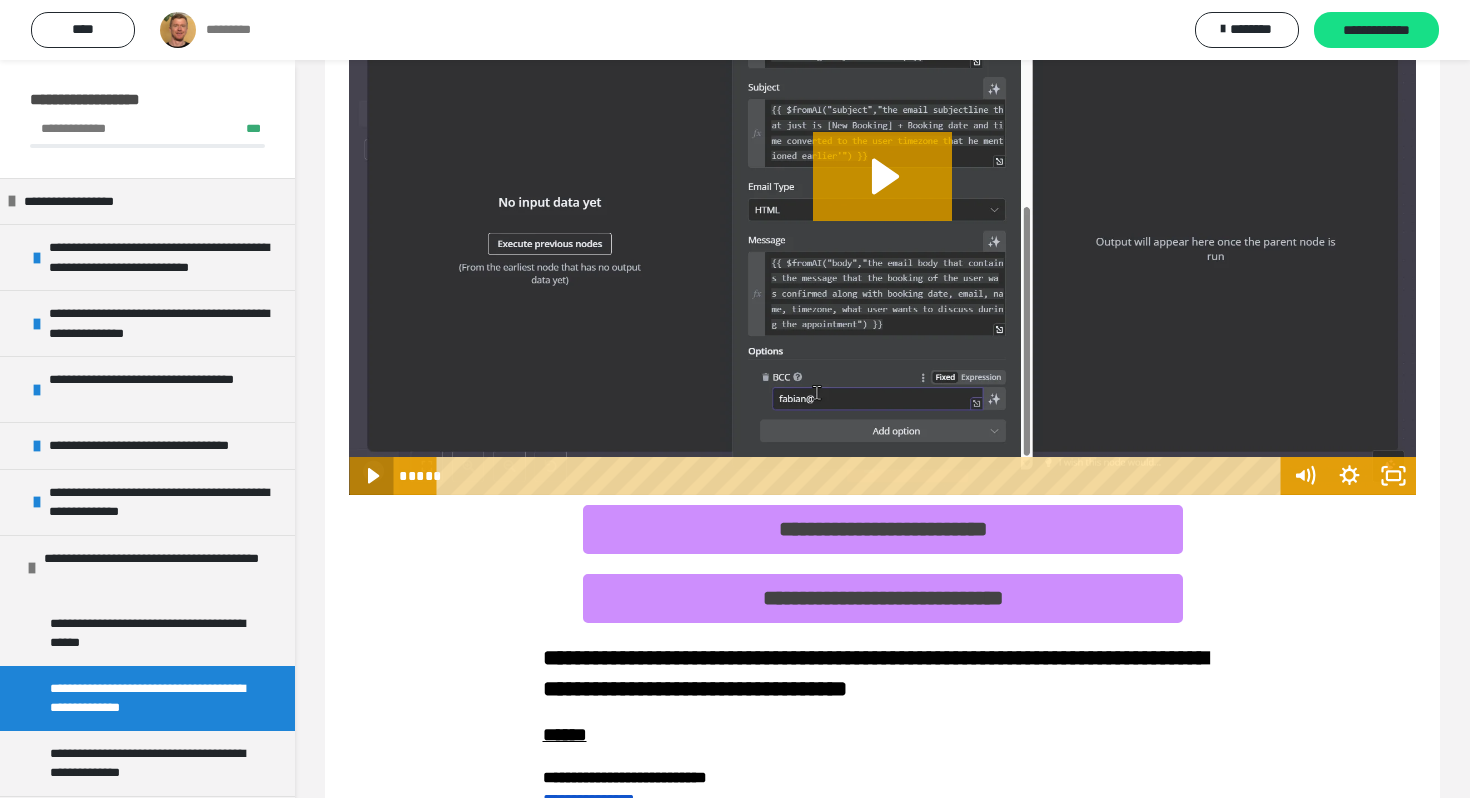 click 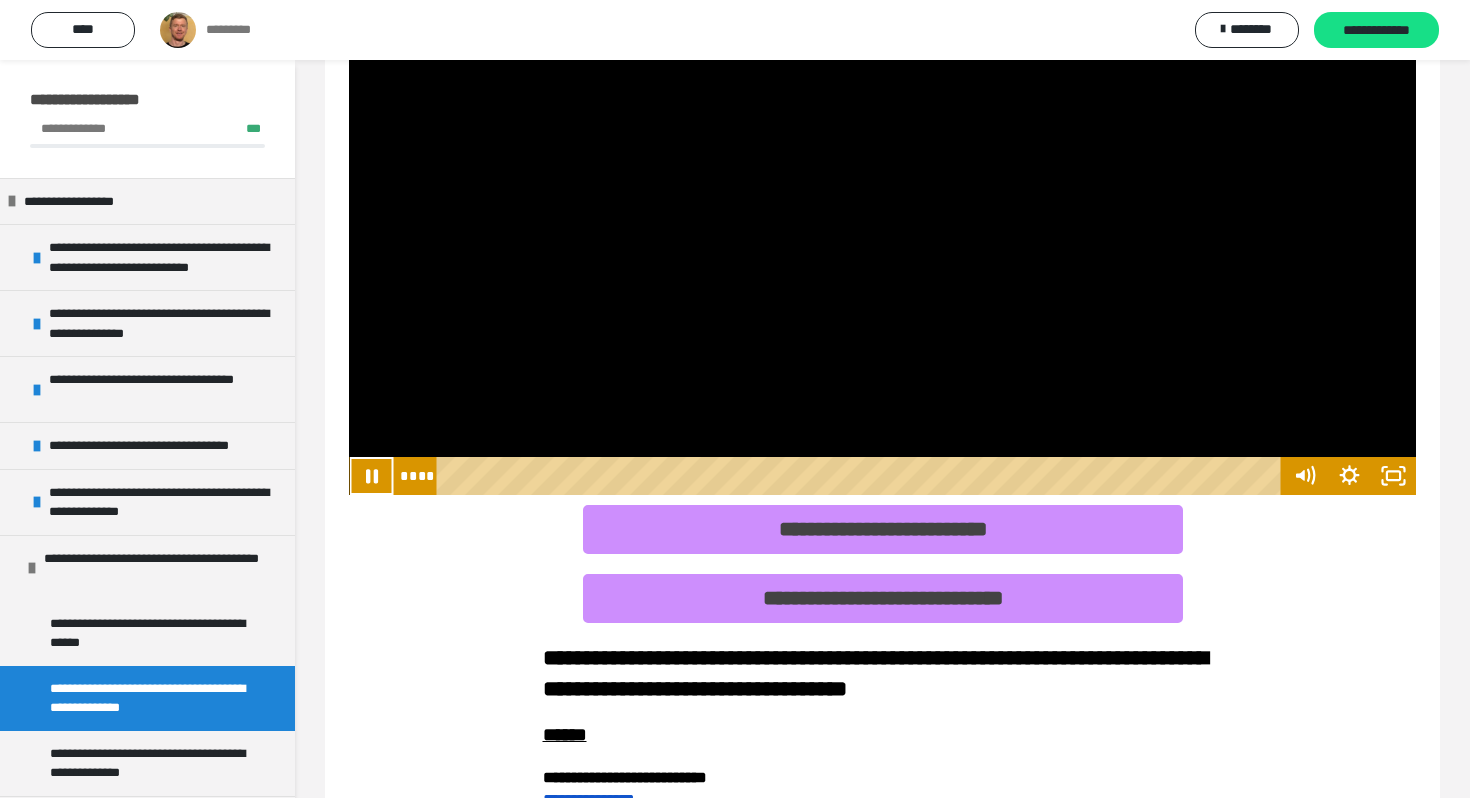 click at bounding box center [882, 195] 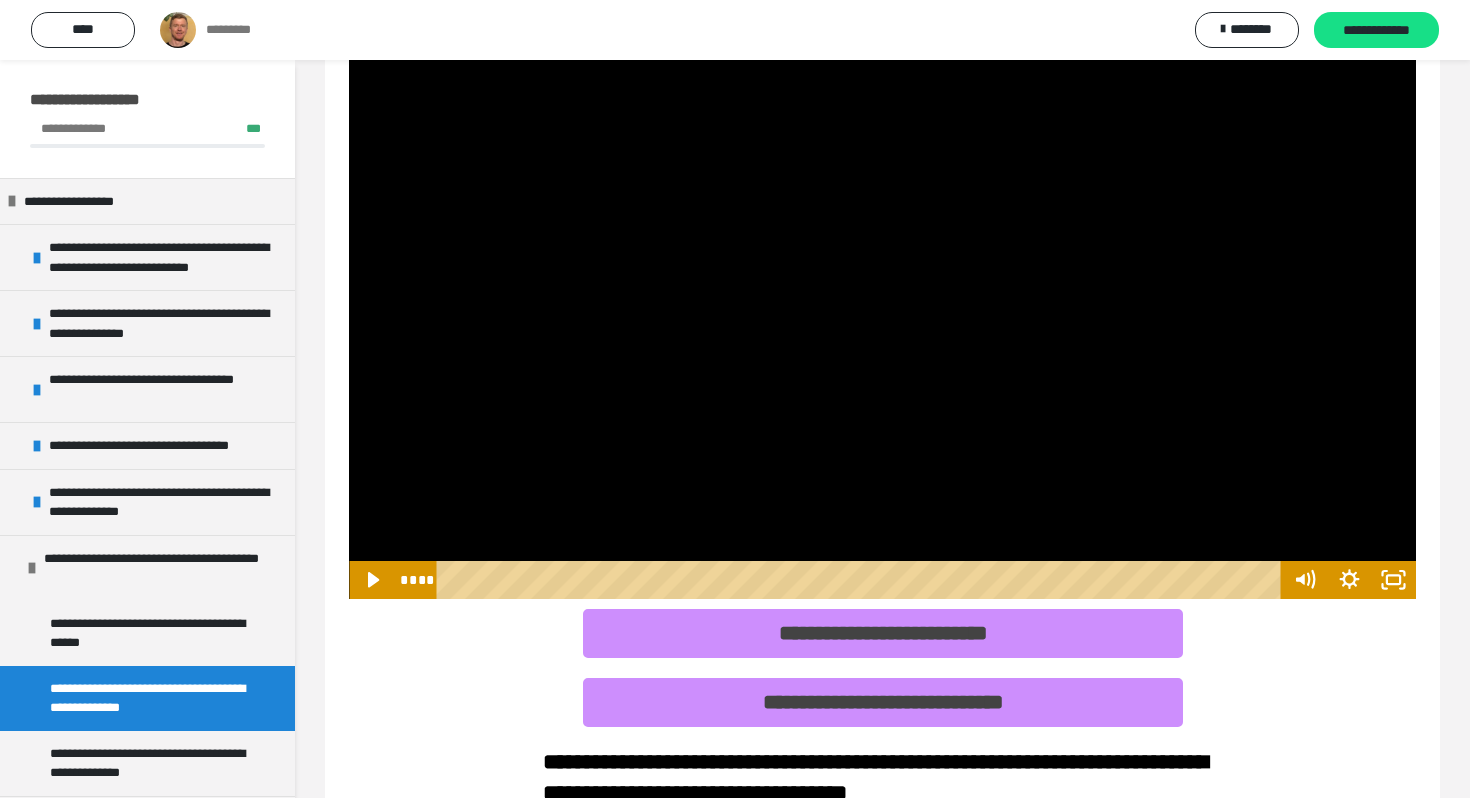 scroll, scrollTop: 0, scrollLeft: 0, axis: both 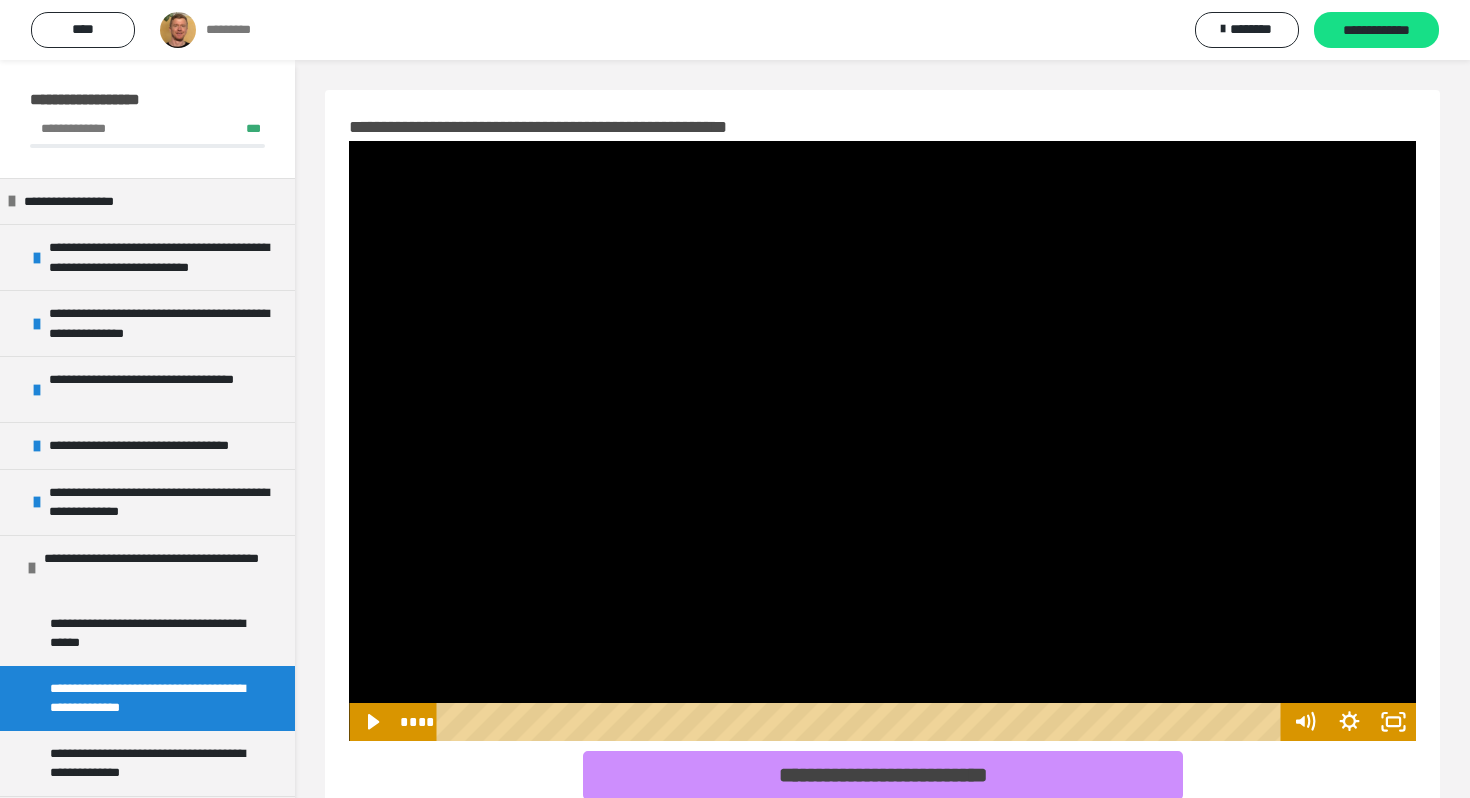 click at bounding box center [882, 441] 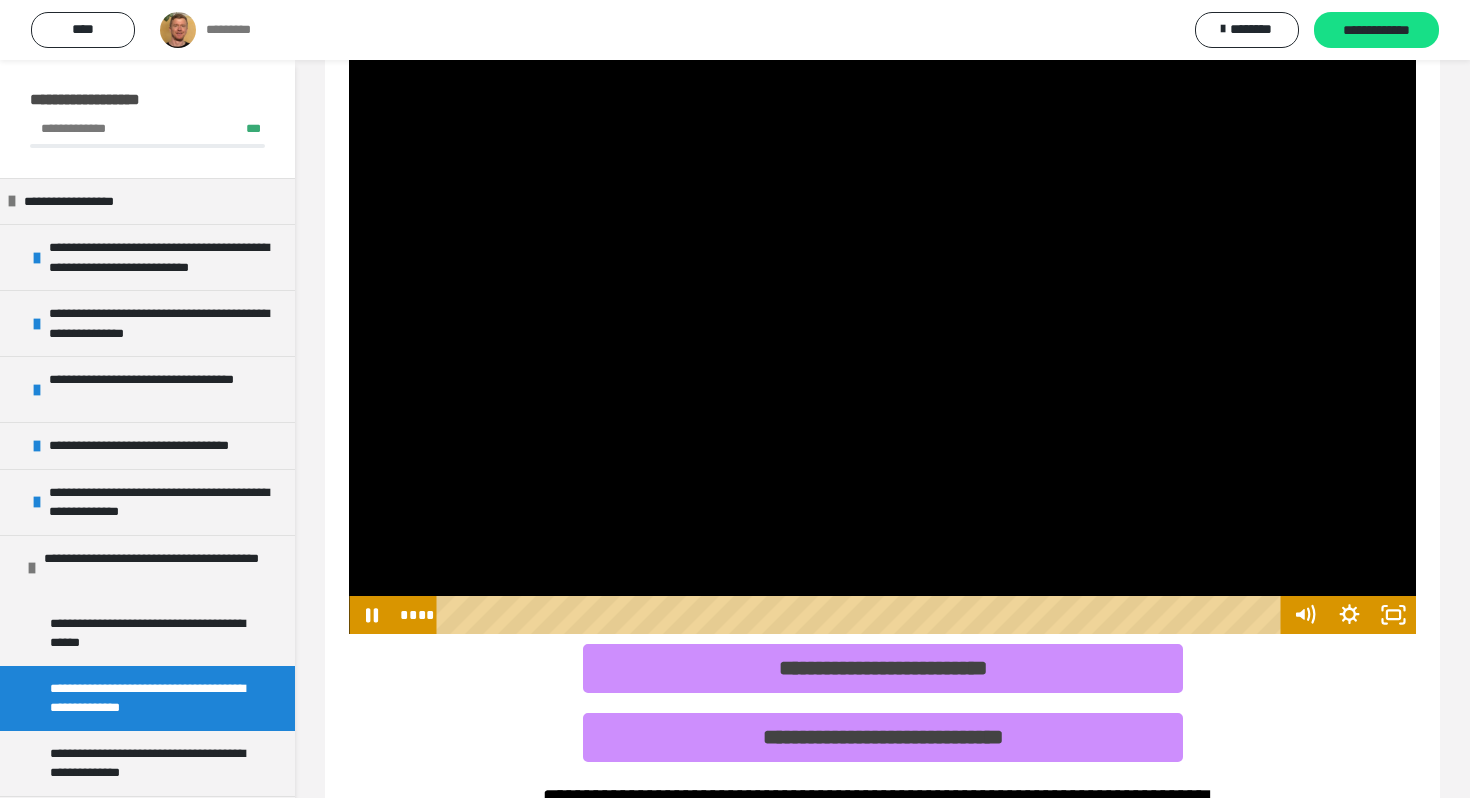 scroll, scrollTop: 135, scrollLeft: 0, axis: vertical 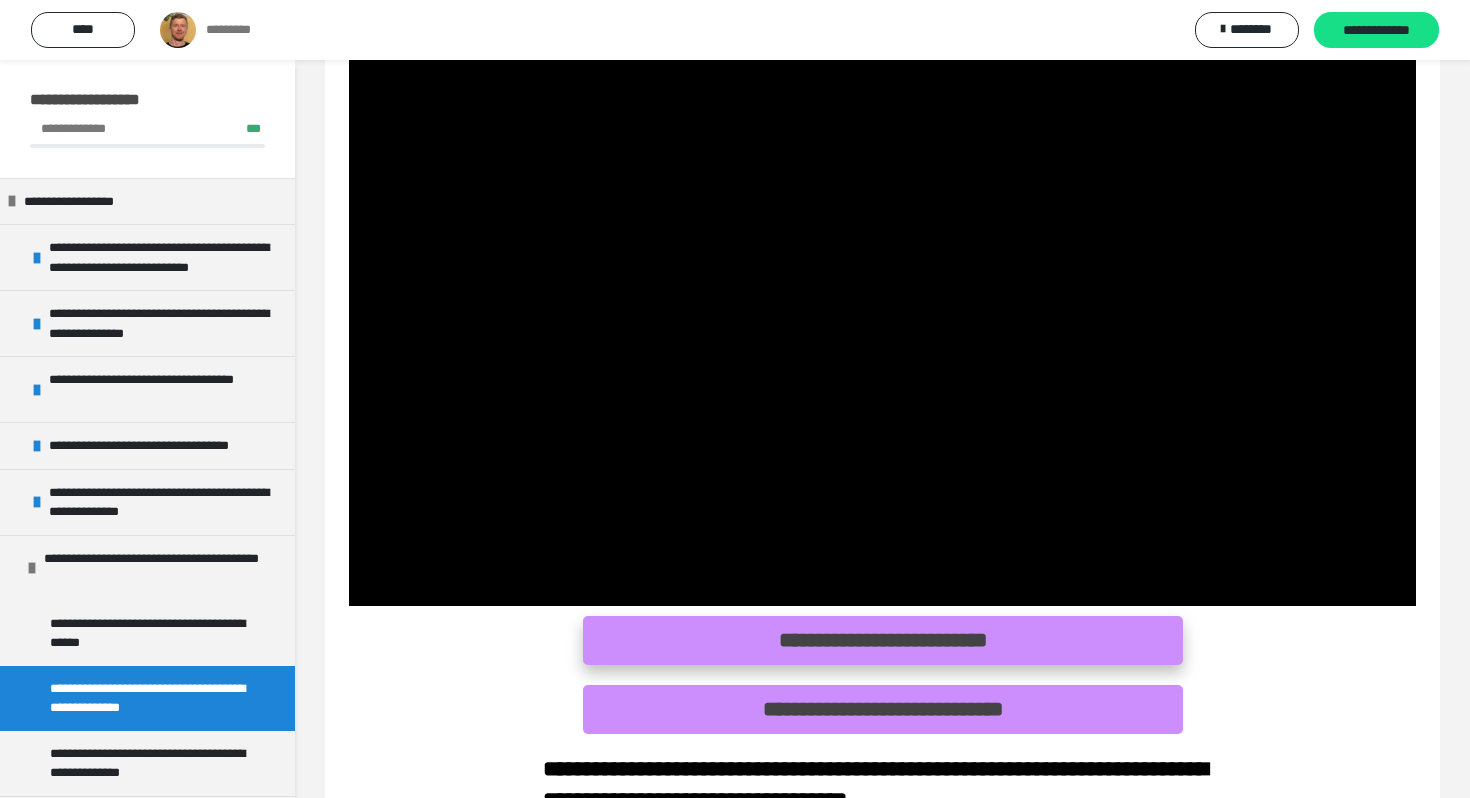 click on "**********" at bounding box center (883, 640) 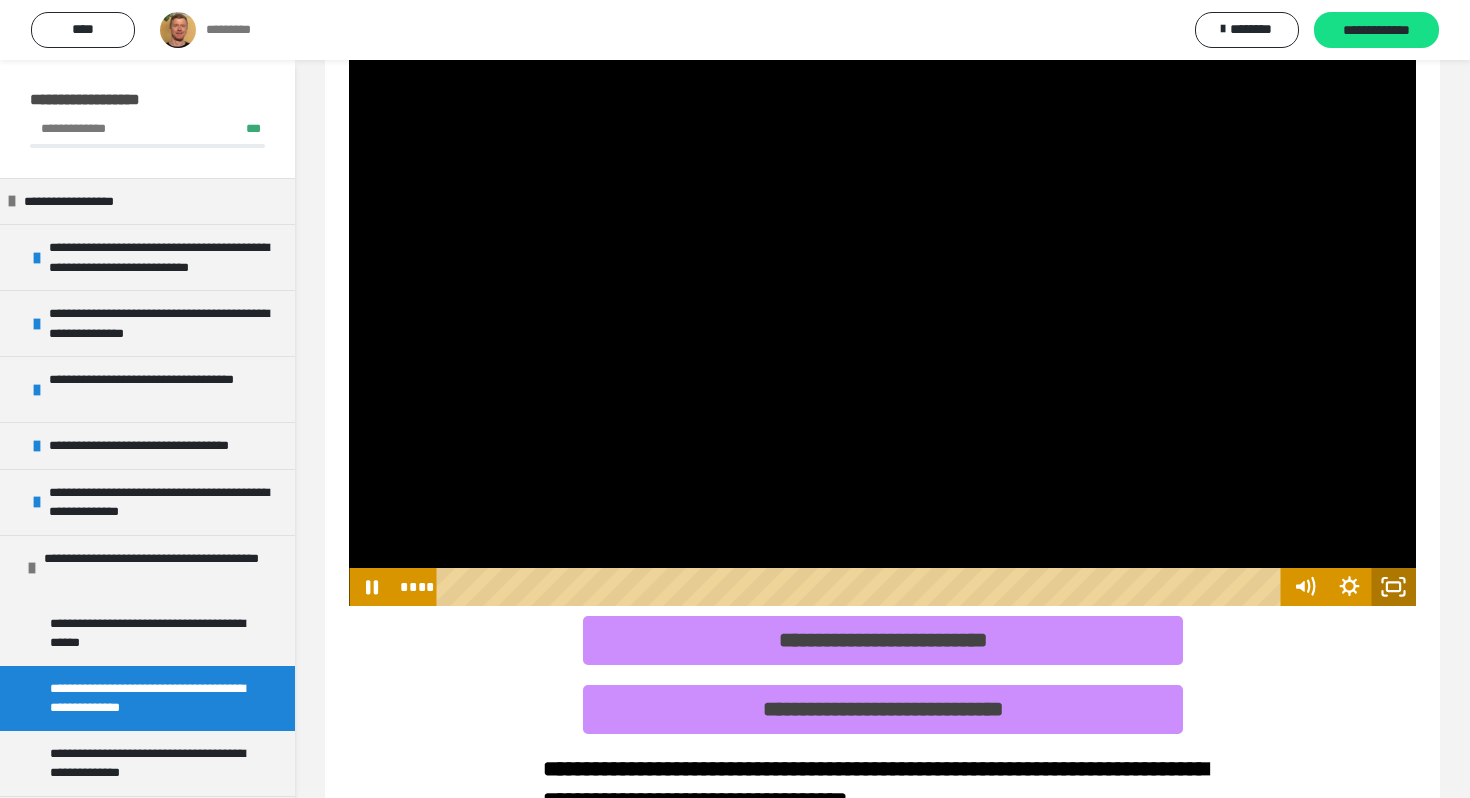 click 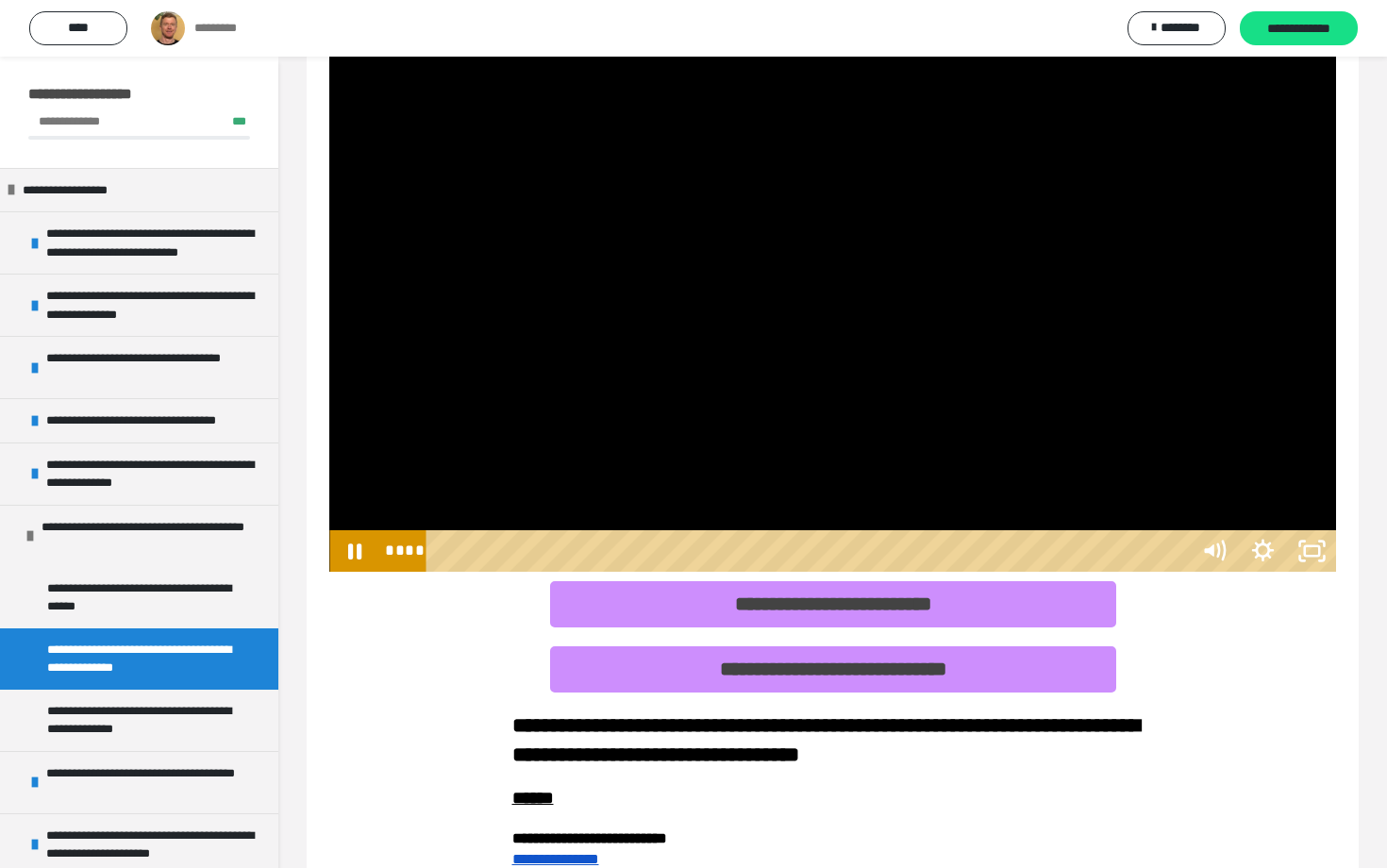 type 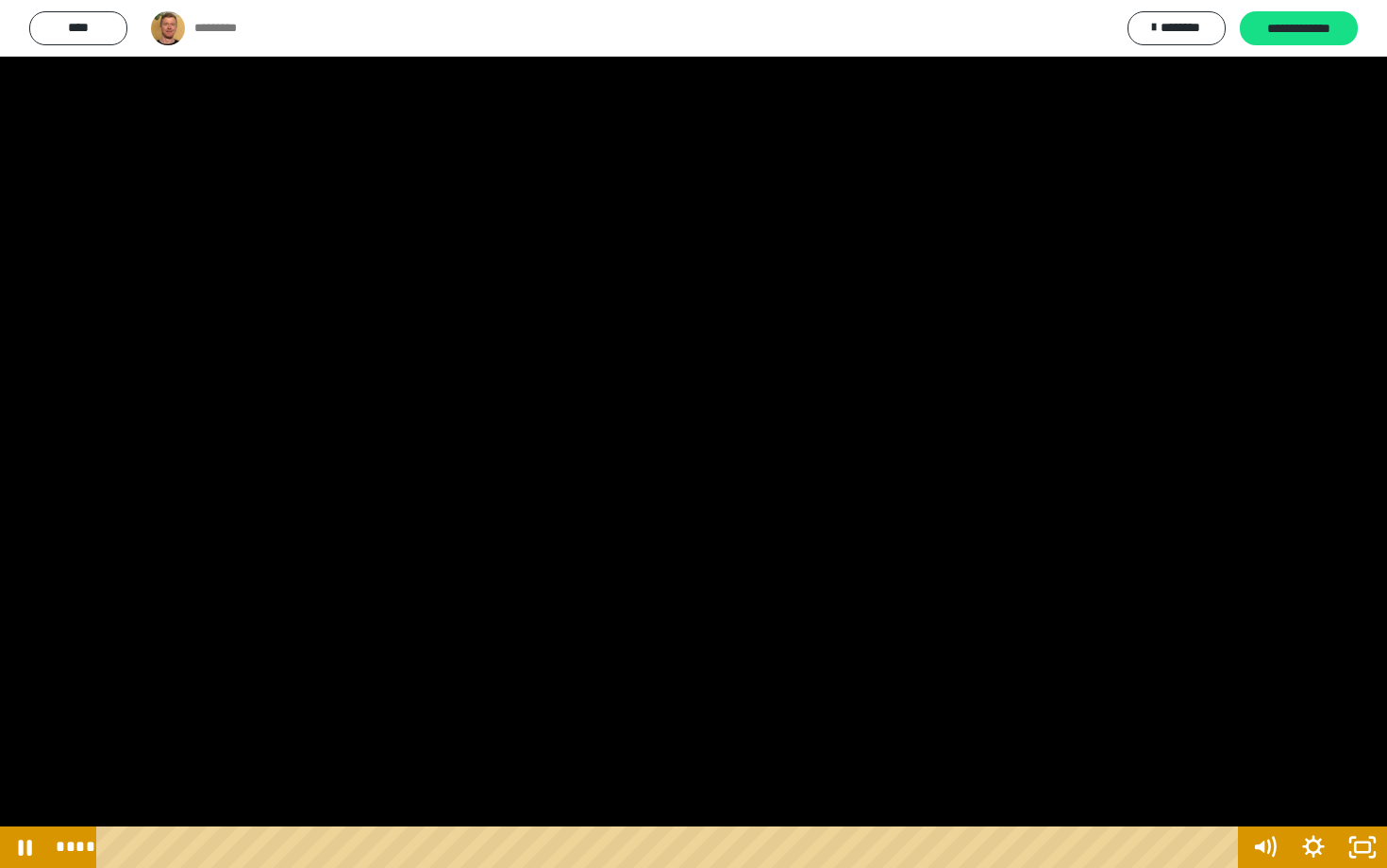 click at bounding box center (694, 434) 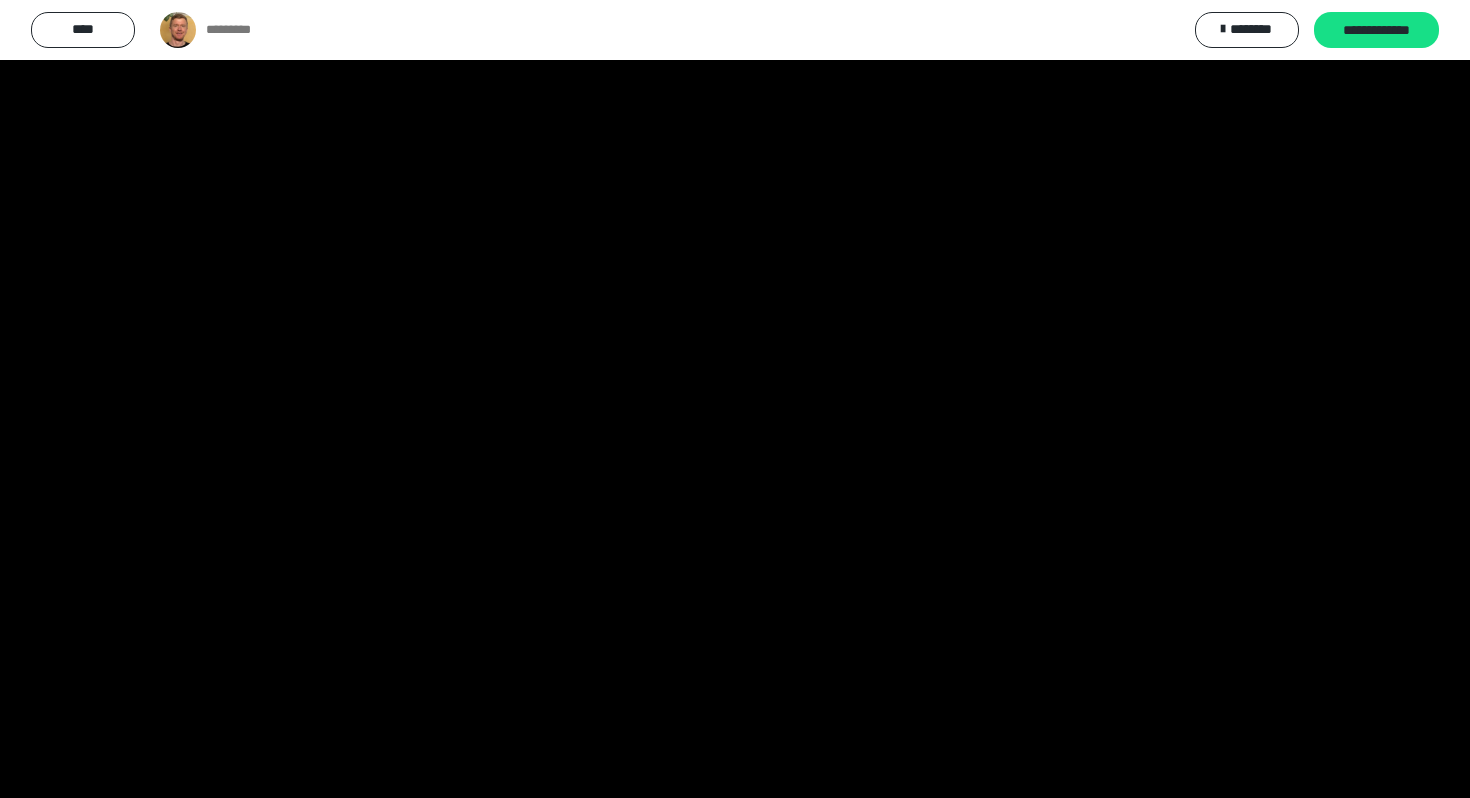 type 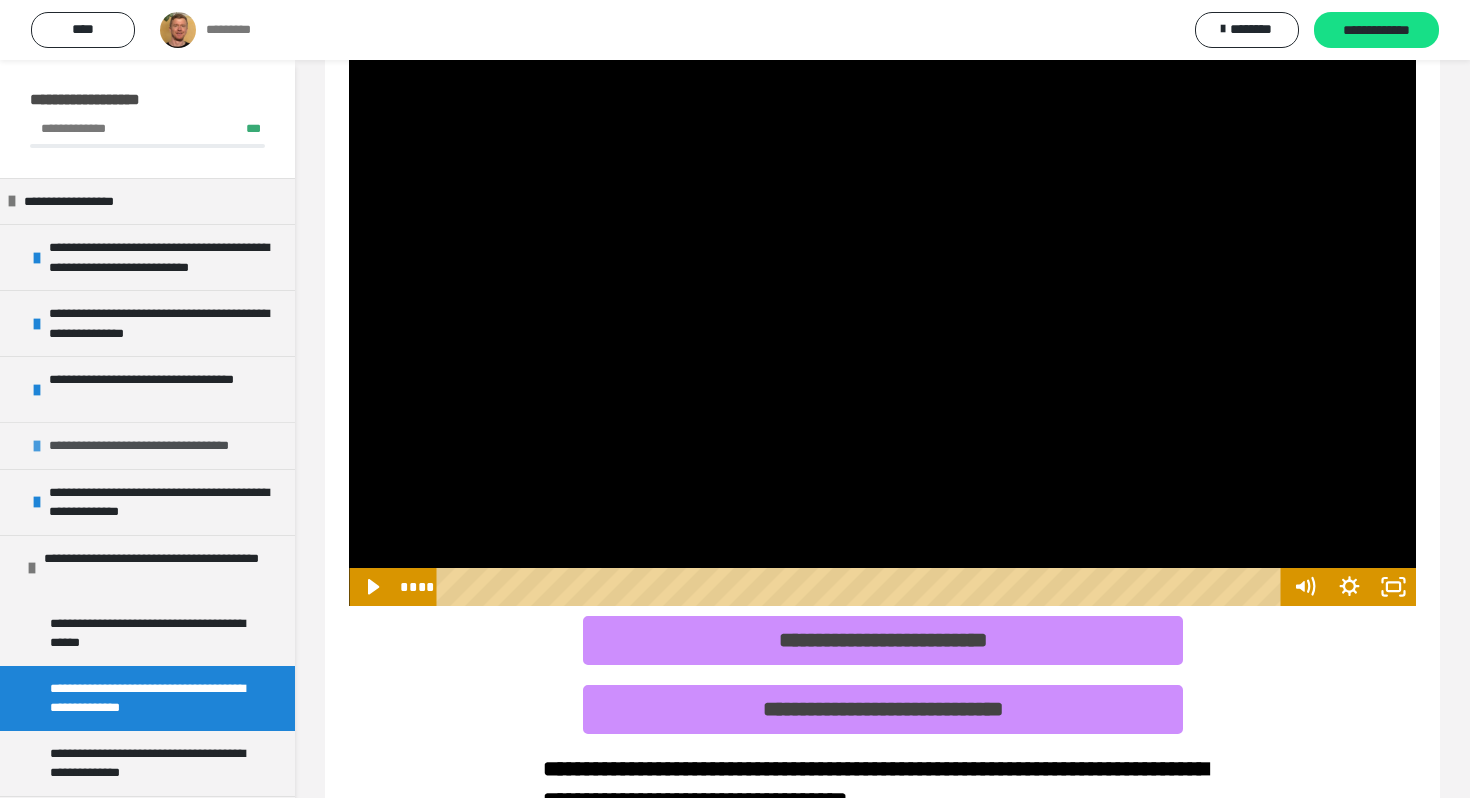 click on "**********" at bounding box center (162, 446) 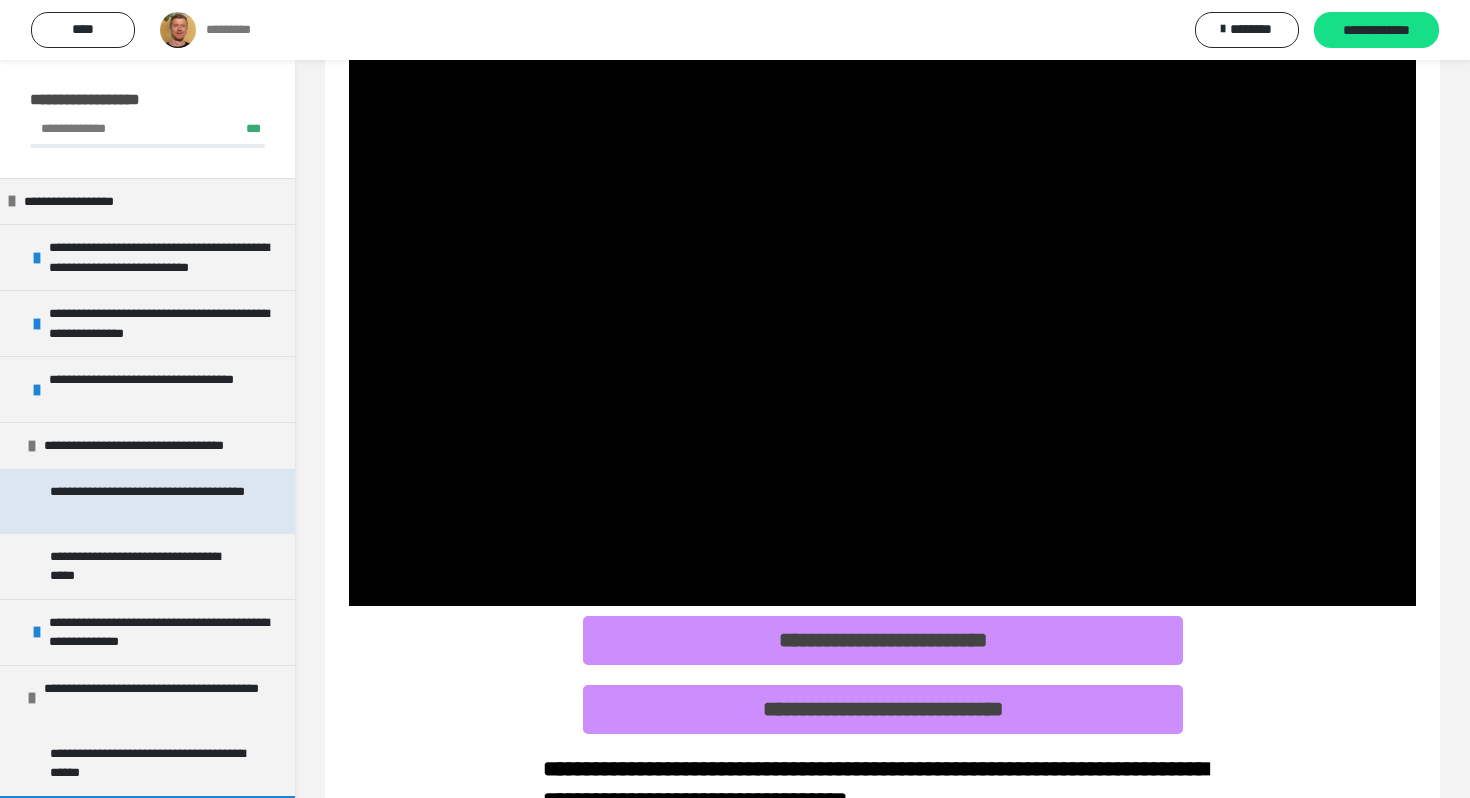 click on "**********" at bounding box center [149, 501] 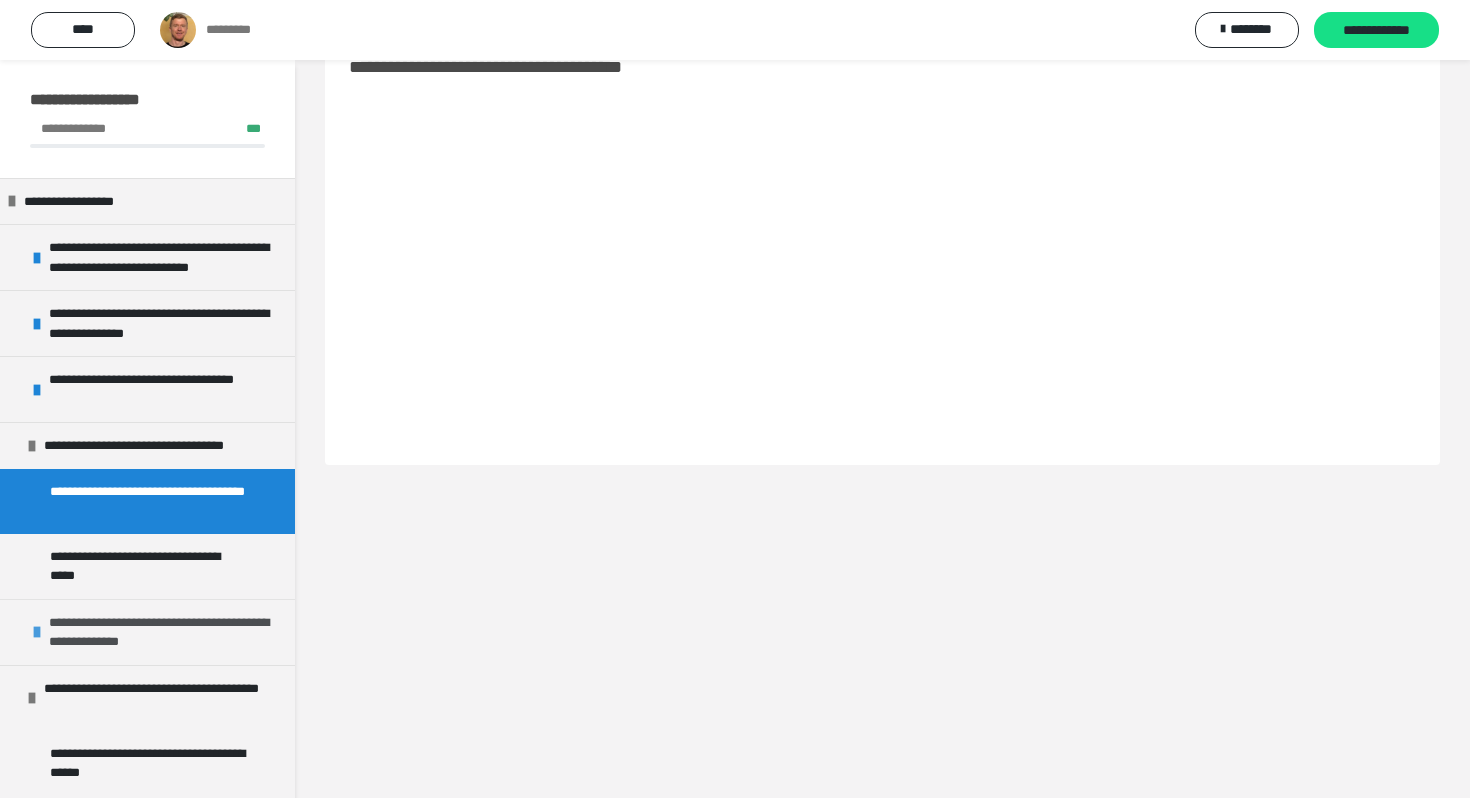 scroll, scrollTop: 0, scrollLeft: 0, axis: both 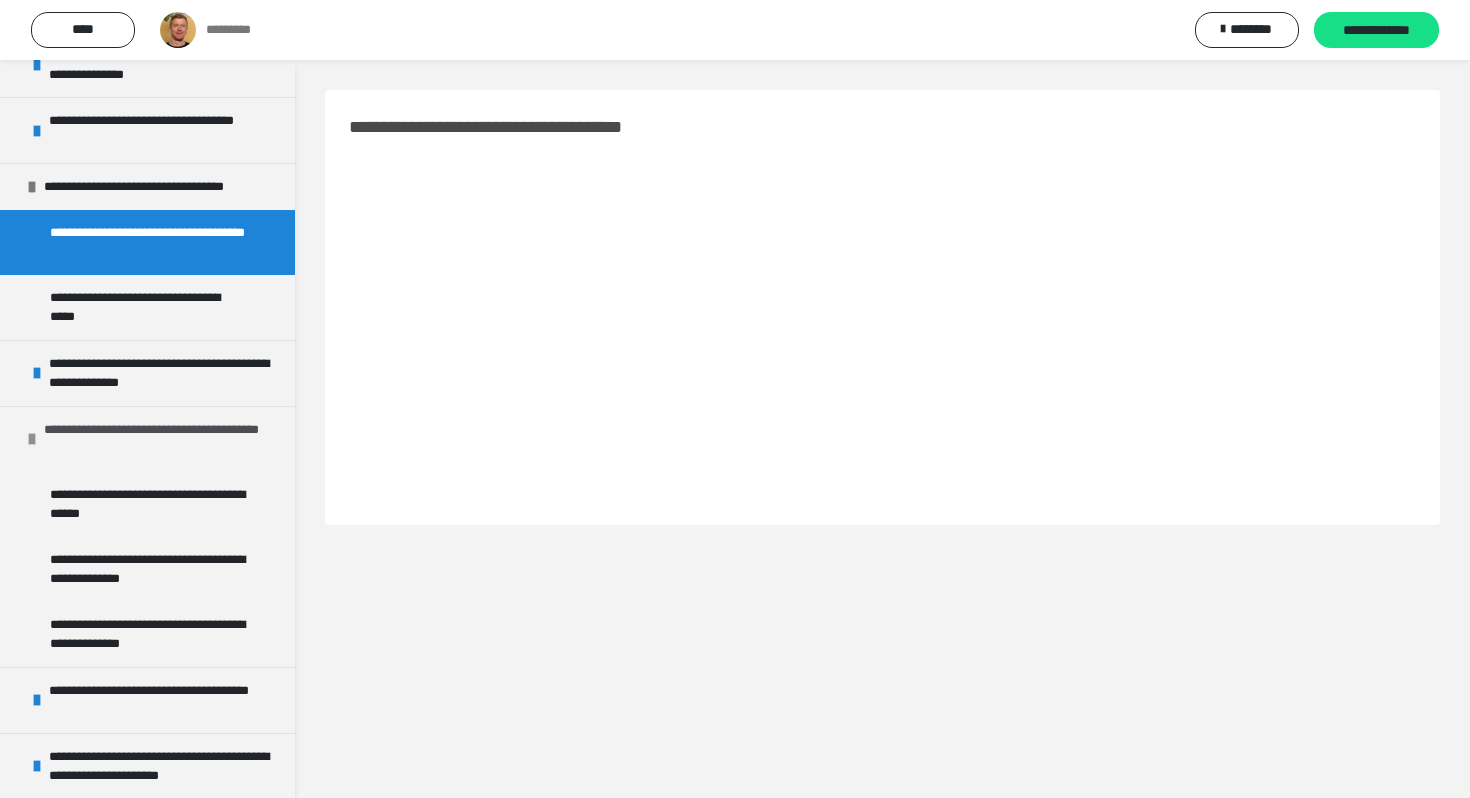 click at bounding box center [32, 439] 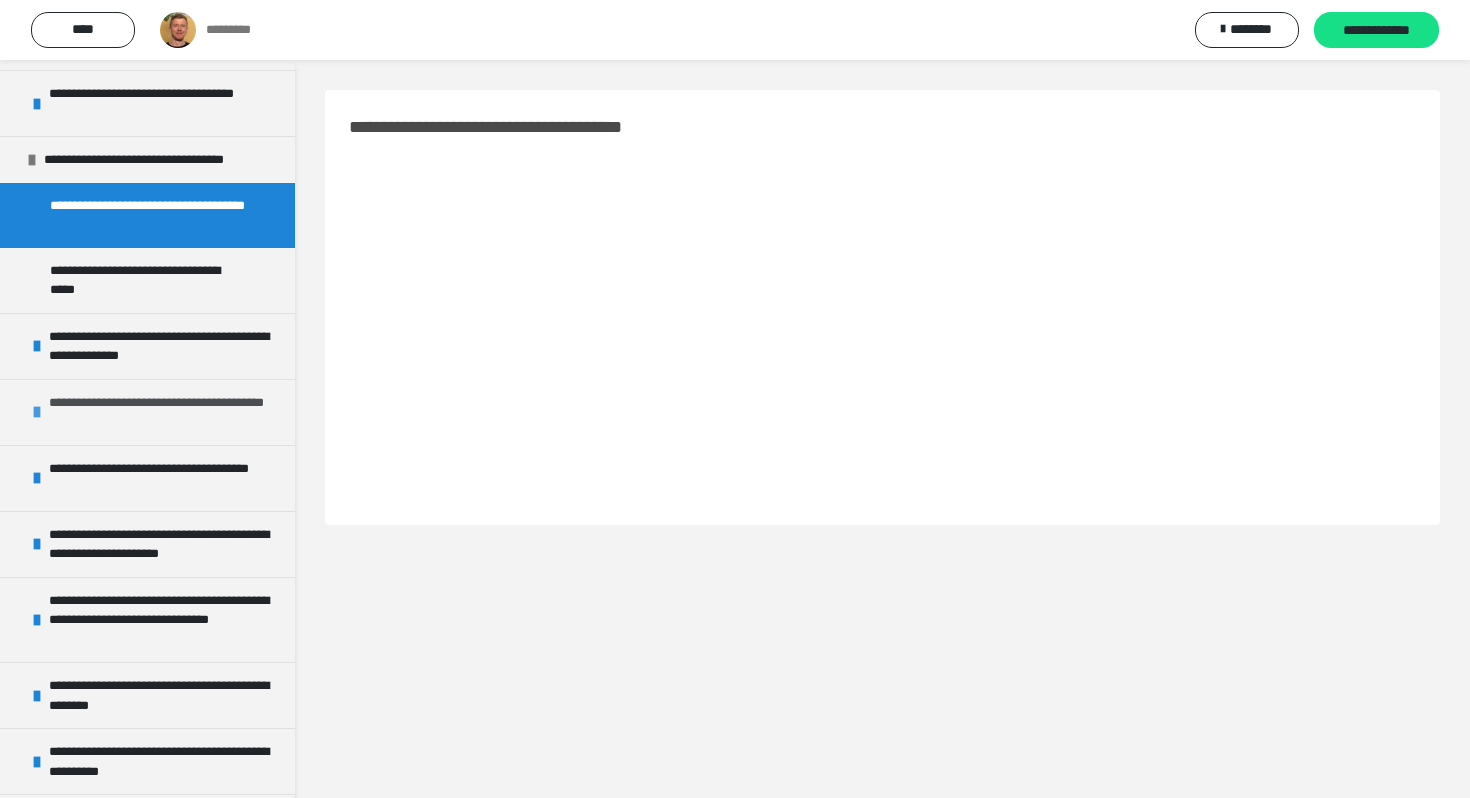 scroll, scrollTop: 288, scrollLeft: 0, axis: vertical 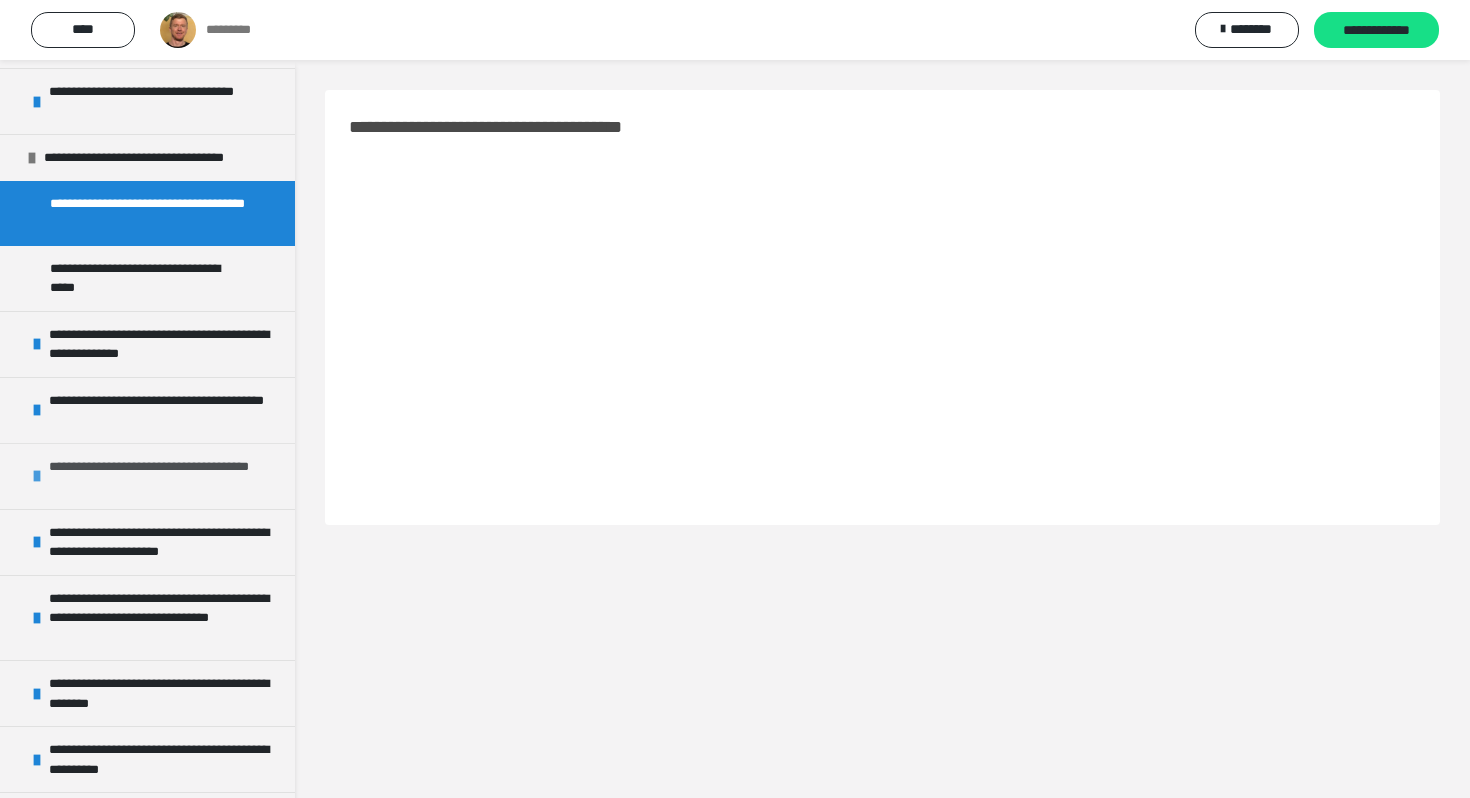 click on "**********" at bounding box center (167, 476) 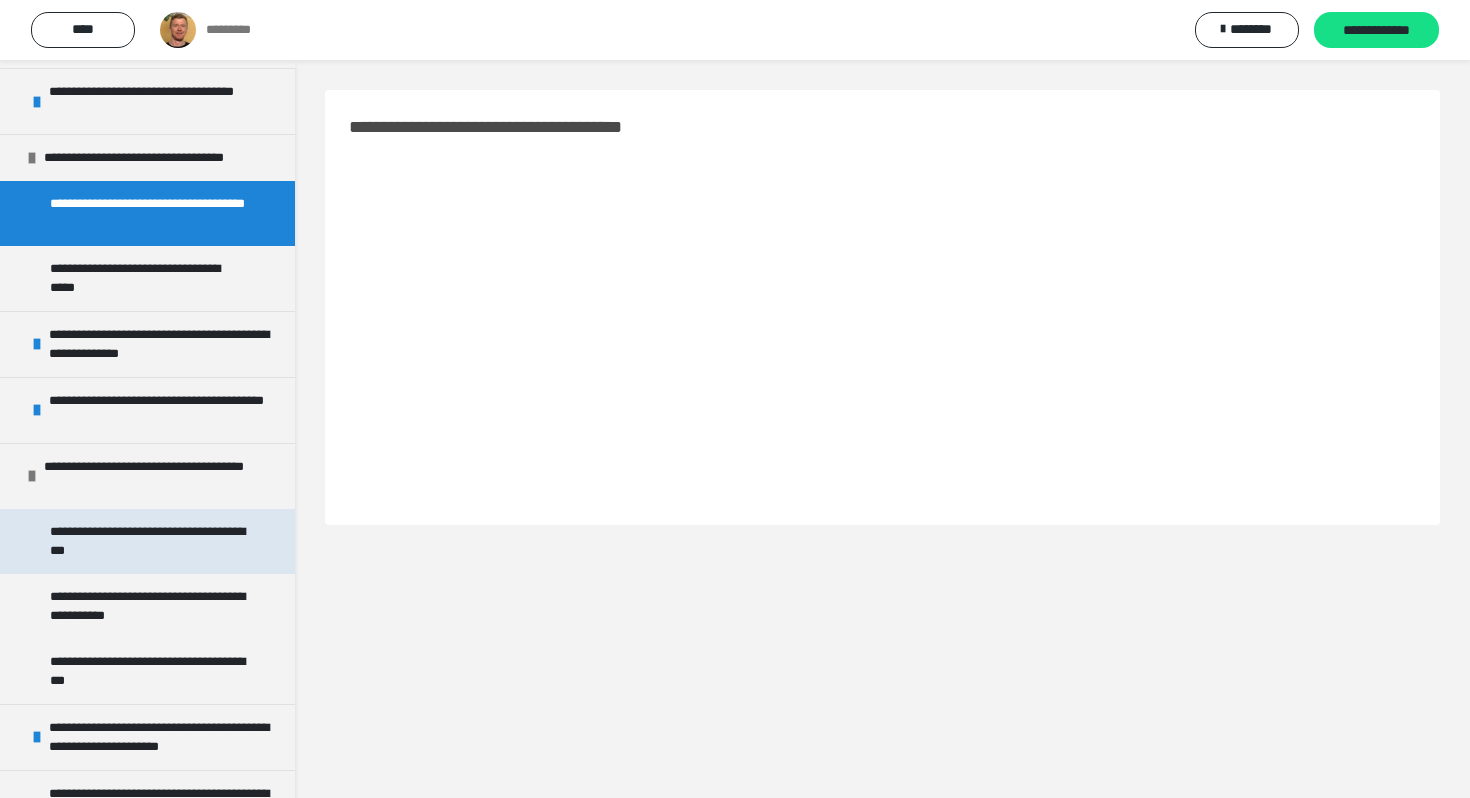click on "**********" at bounding box center (149, 541) 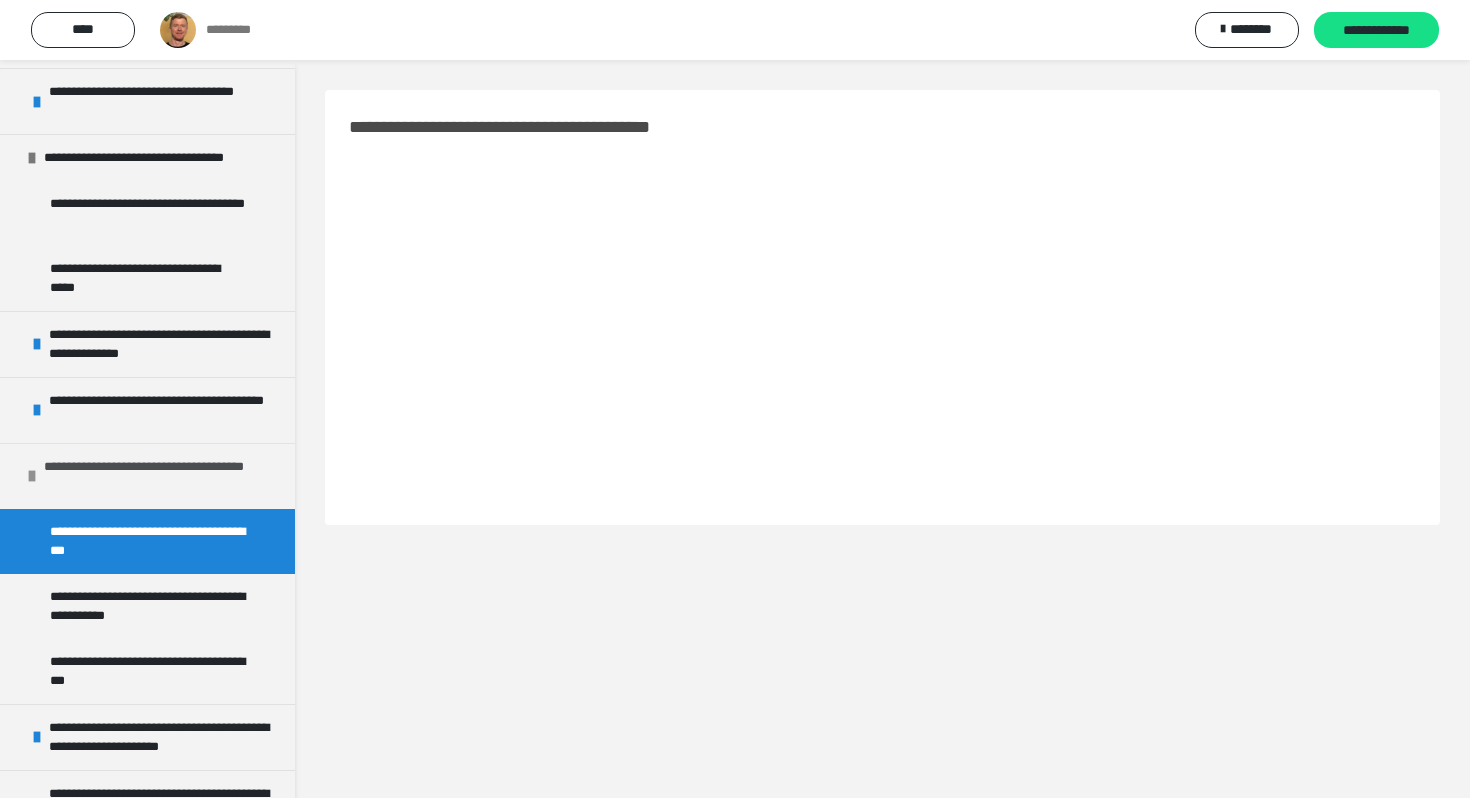 click on "**********" at bounding box center (162, 476) 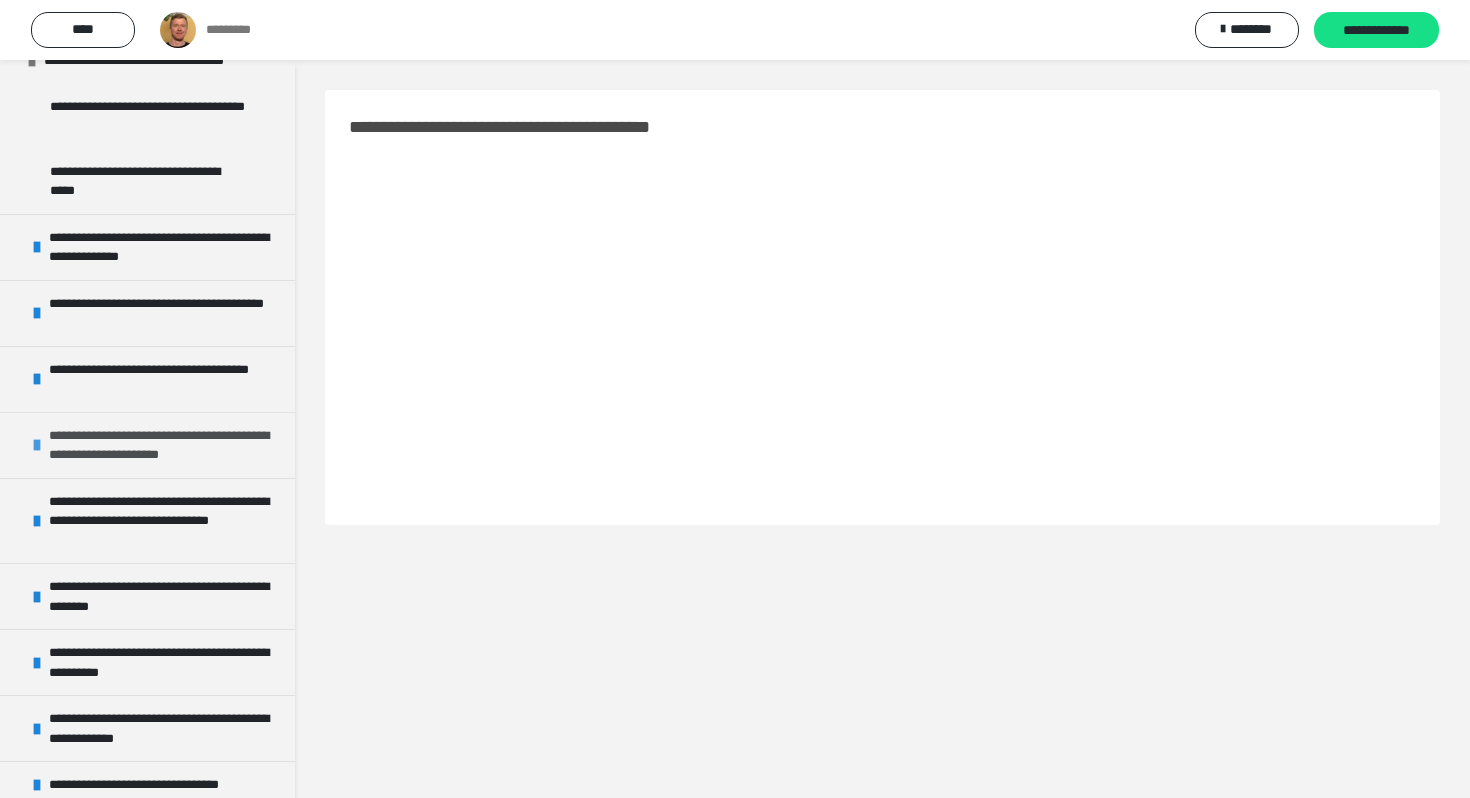 scroll, scrollTop: 386, scrollLeft: 0, axis: vertical 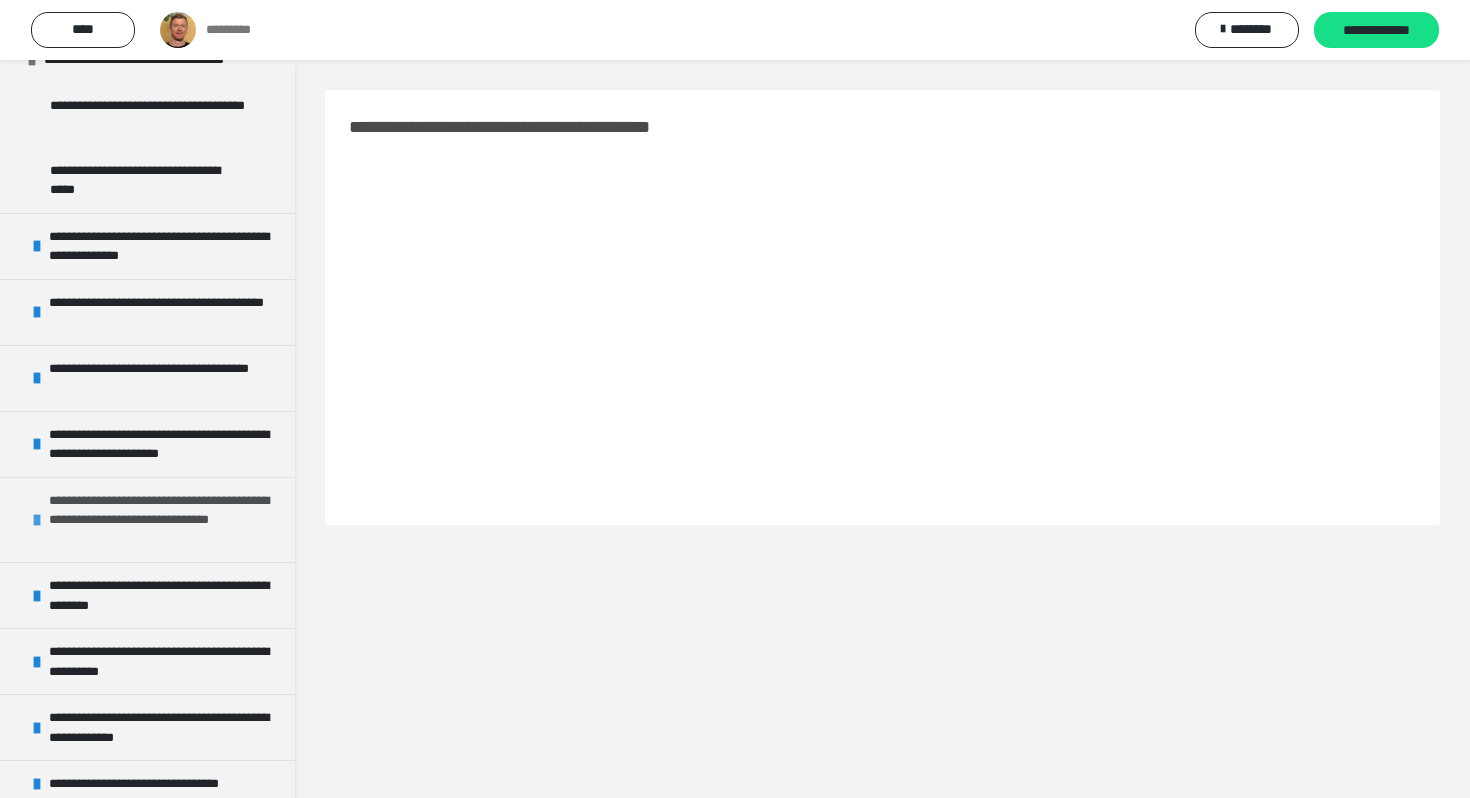 click on "**********" at bounding box center (167, 520) 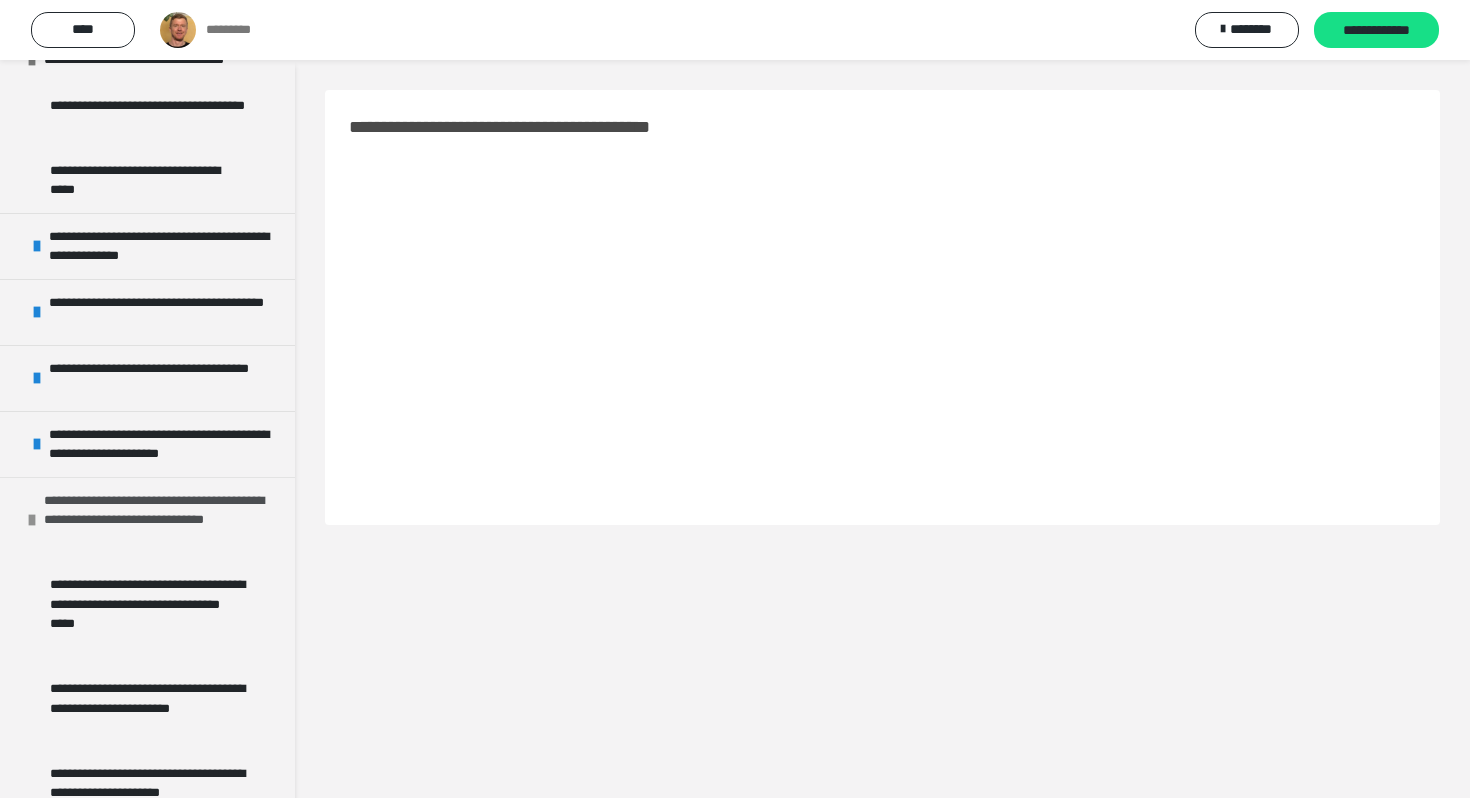 click on "**********" at bounding box center (162, 520) 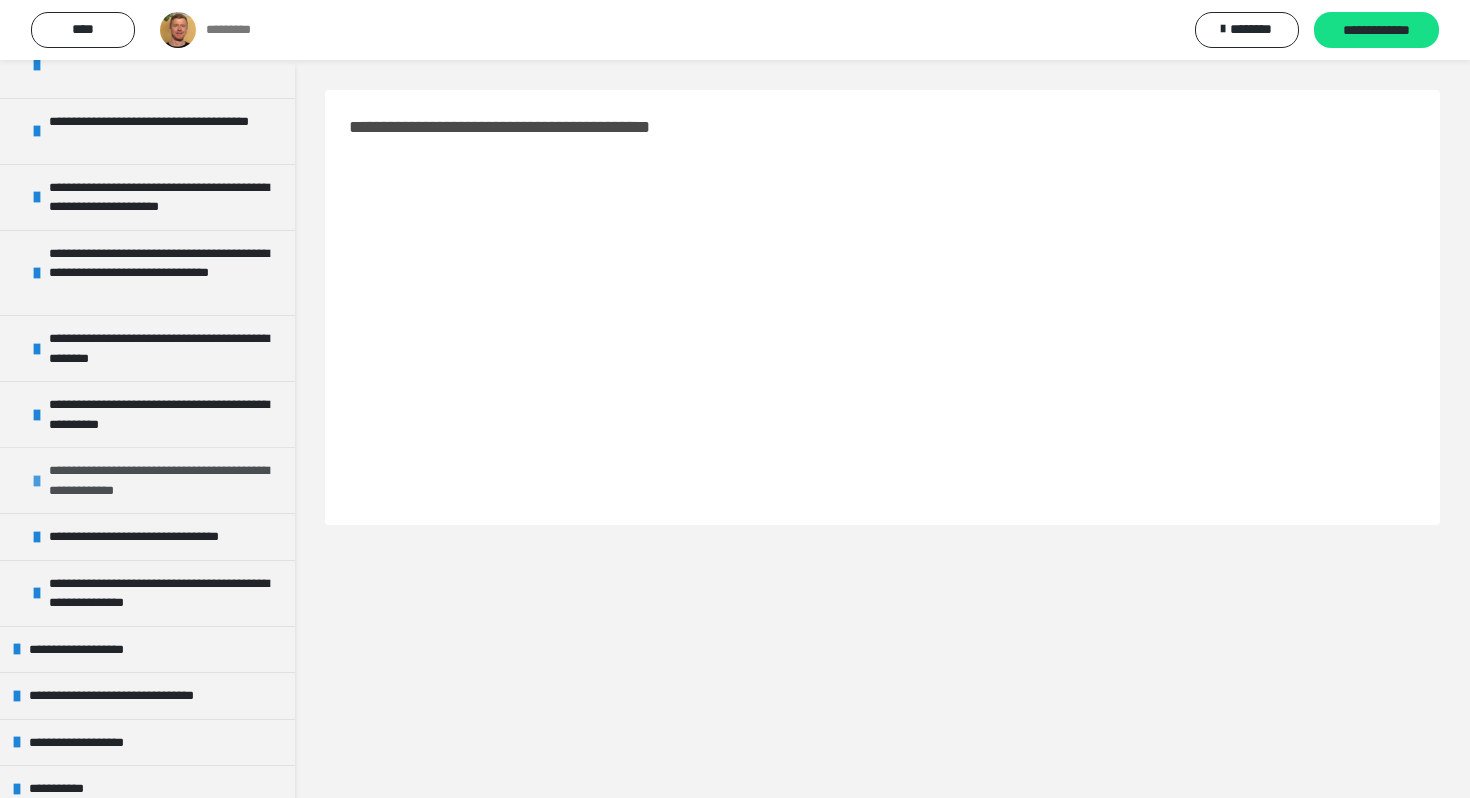 scroll, scrollTop: 634, scrollLeft: 0, axis: vertical 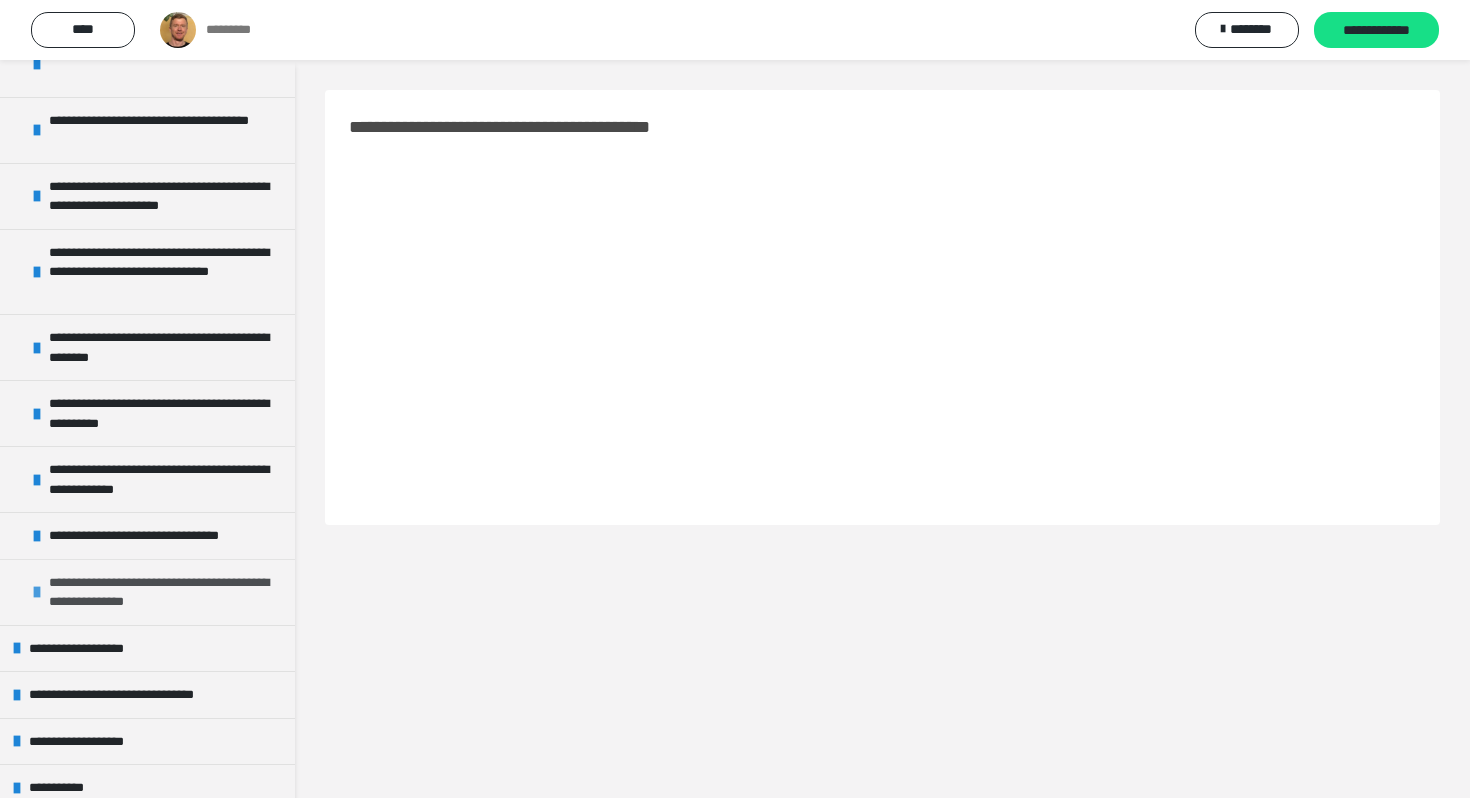 click on "**********" at bounding box center (167, 592) 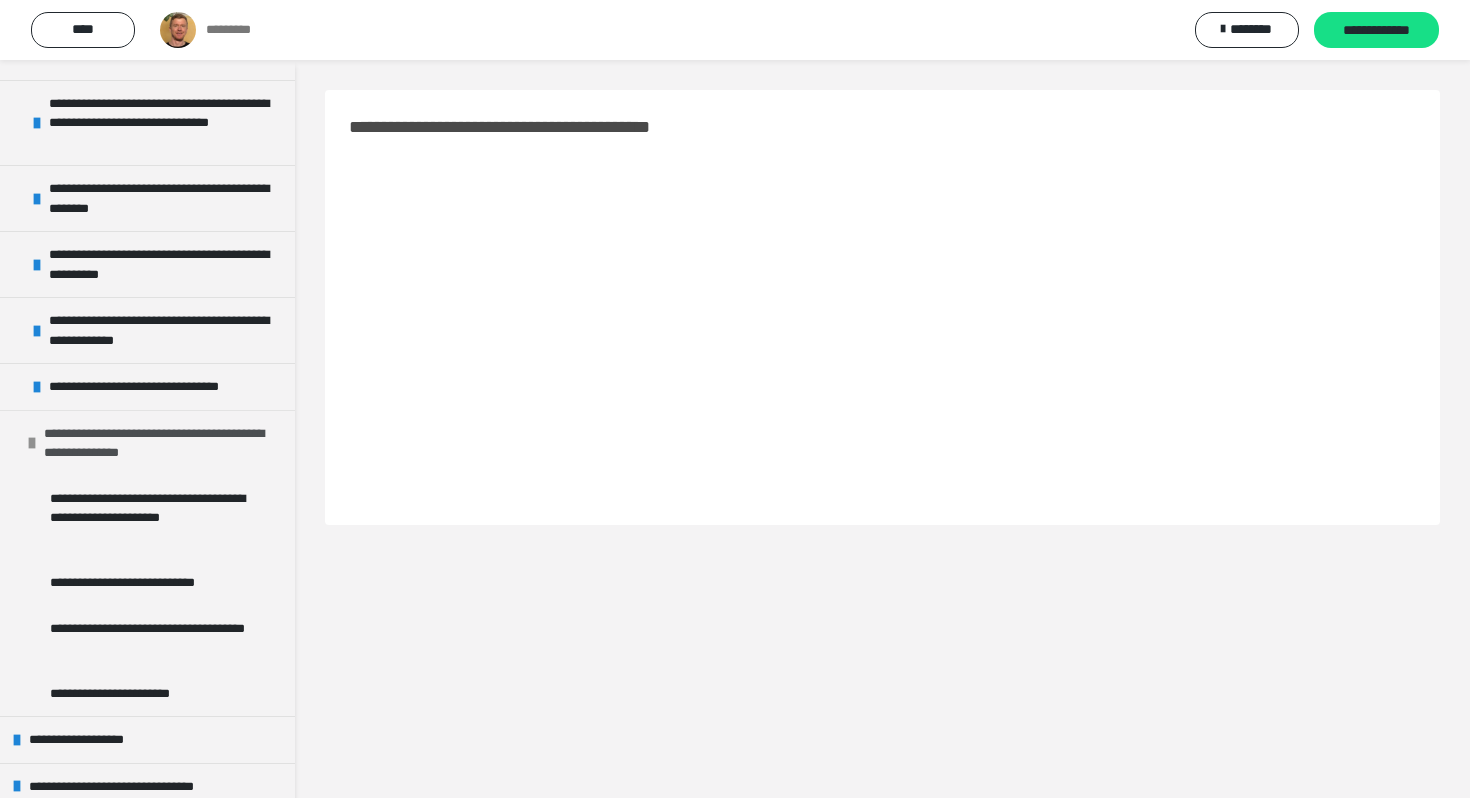 click on "**********" at bounding box center (162, 443) 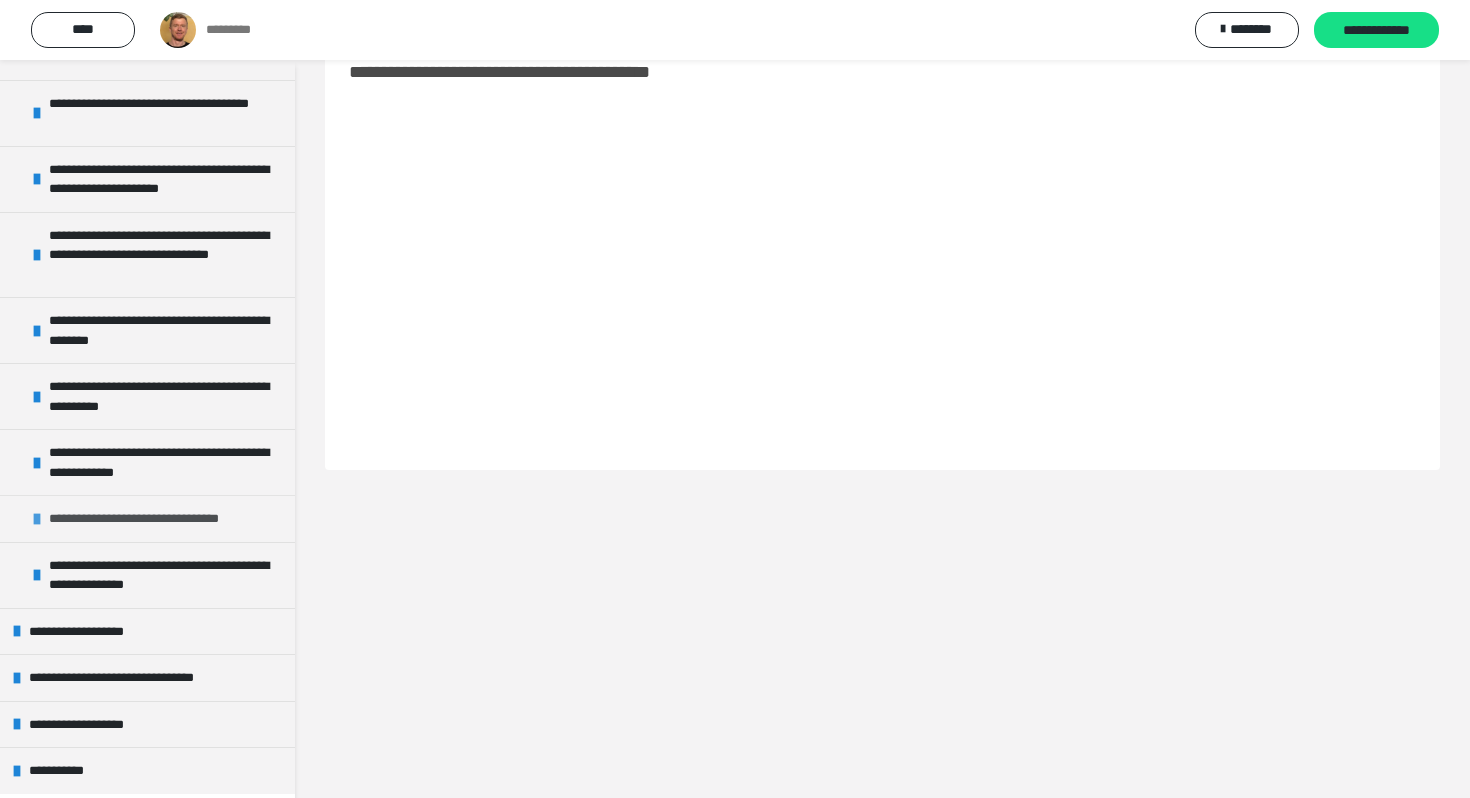 scroll, scrollTop: 60, scrollLeft: 0, axis: vertical 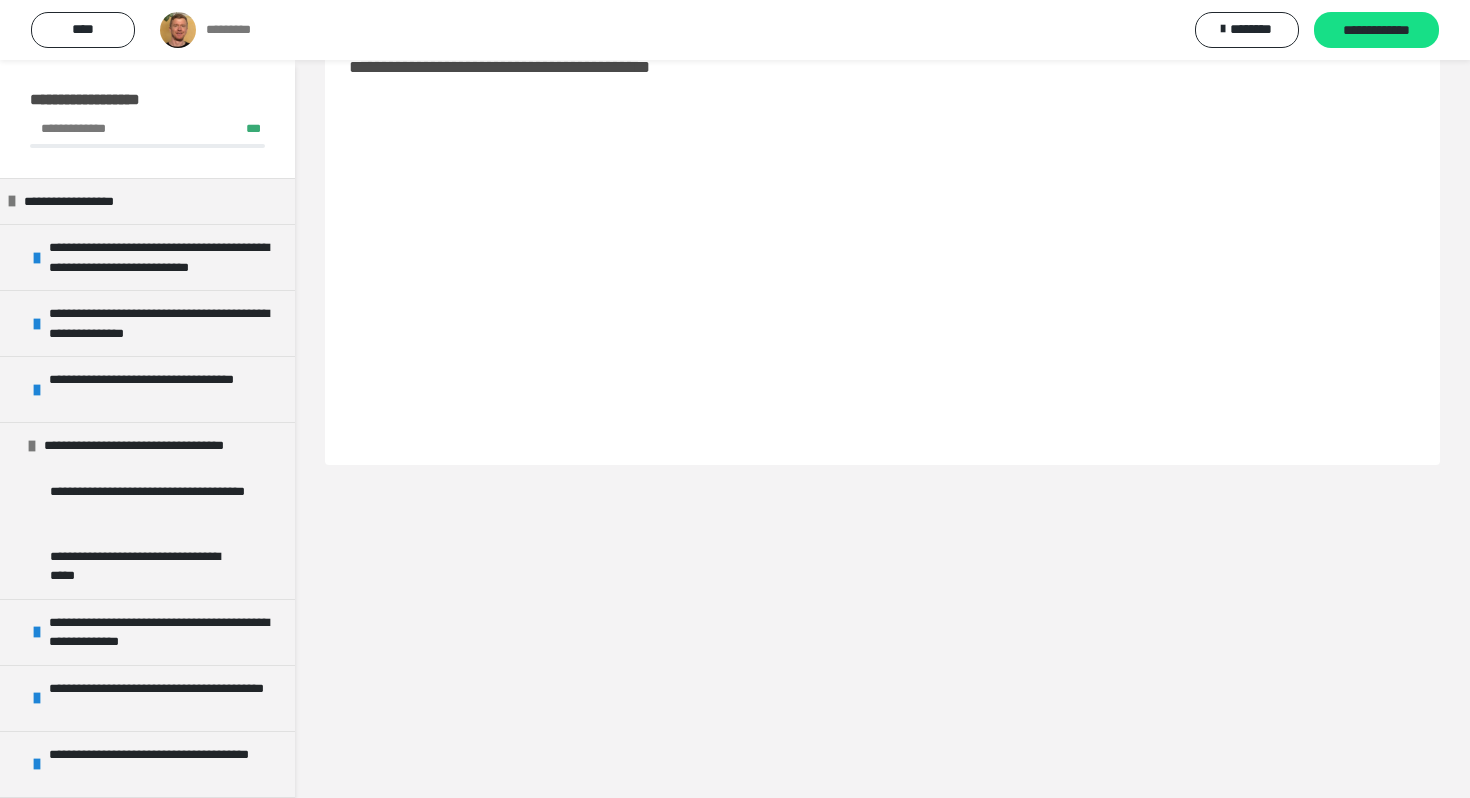 click on "**********" at bounding box center [735, 30] 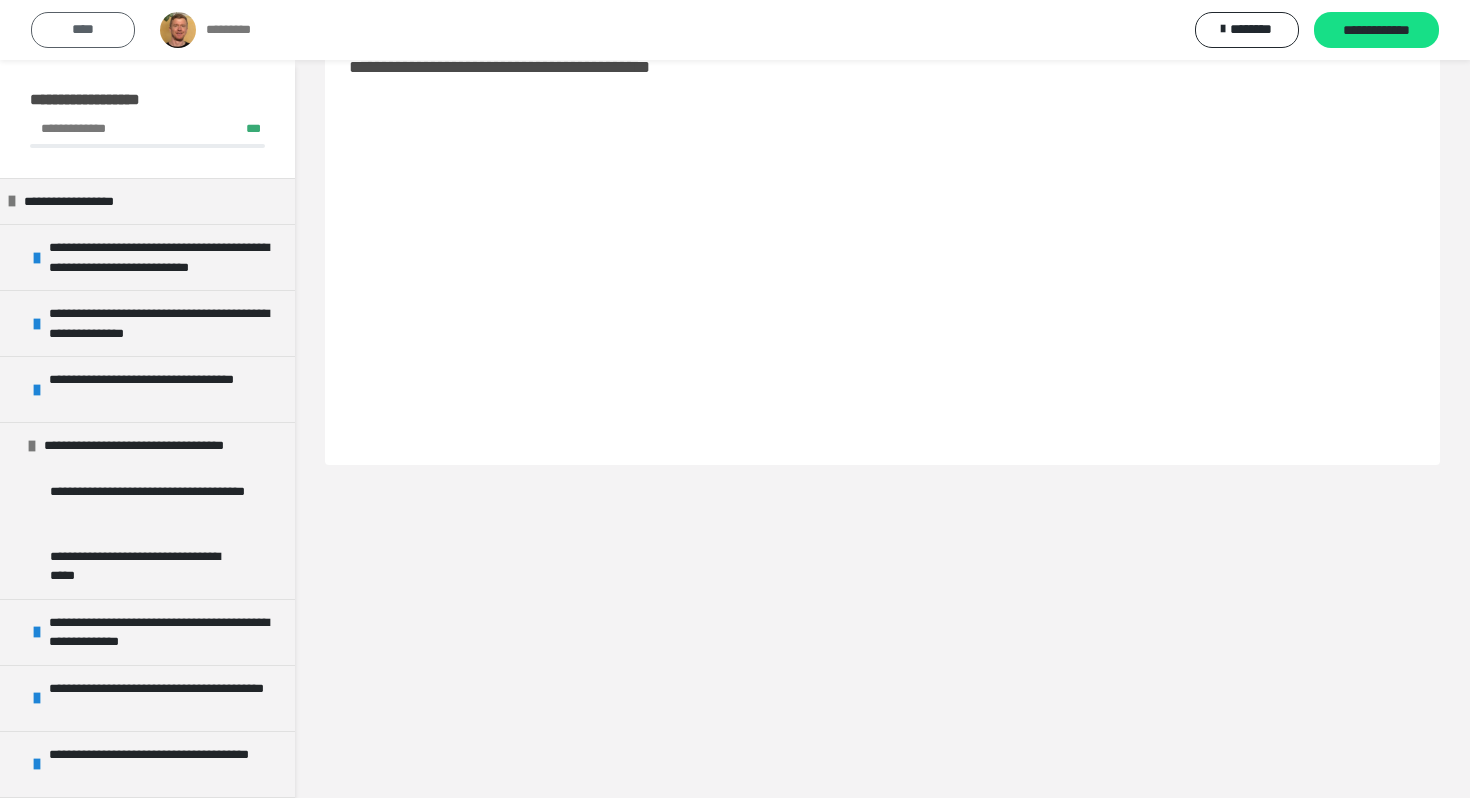 click on "****" at bounding box center [83, 30] 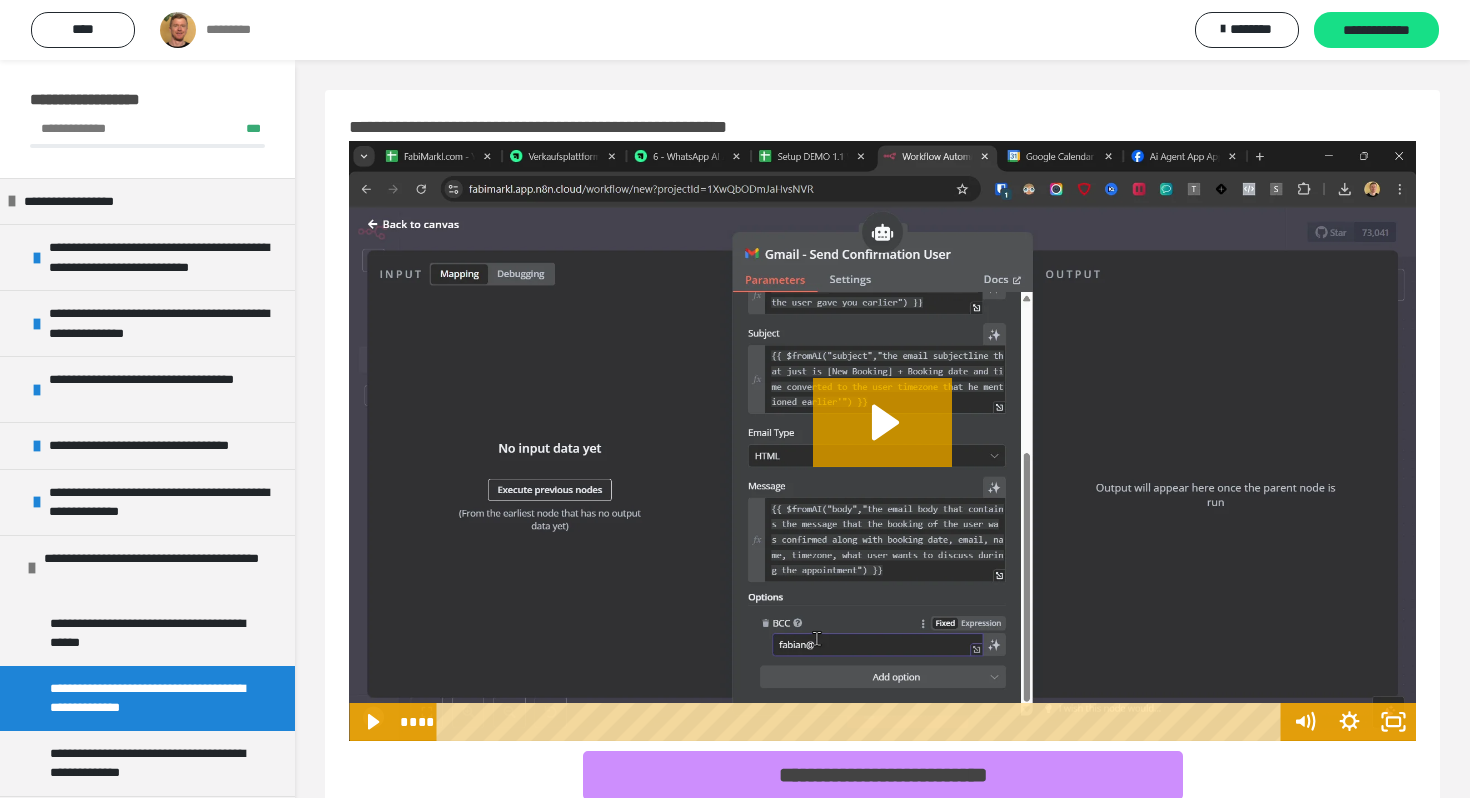 scroll, scrollTop: 135, scrollLeft: 0, axis: vertical 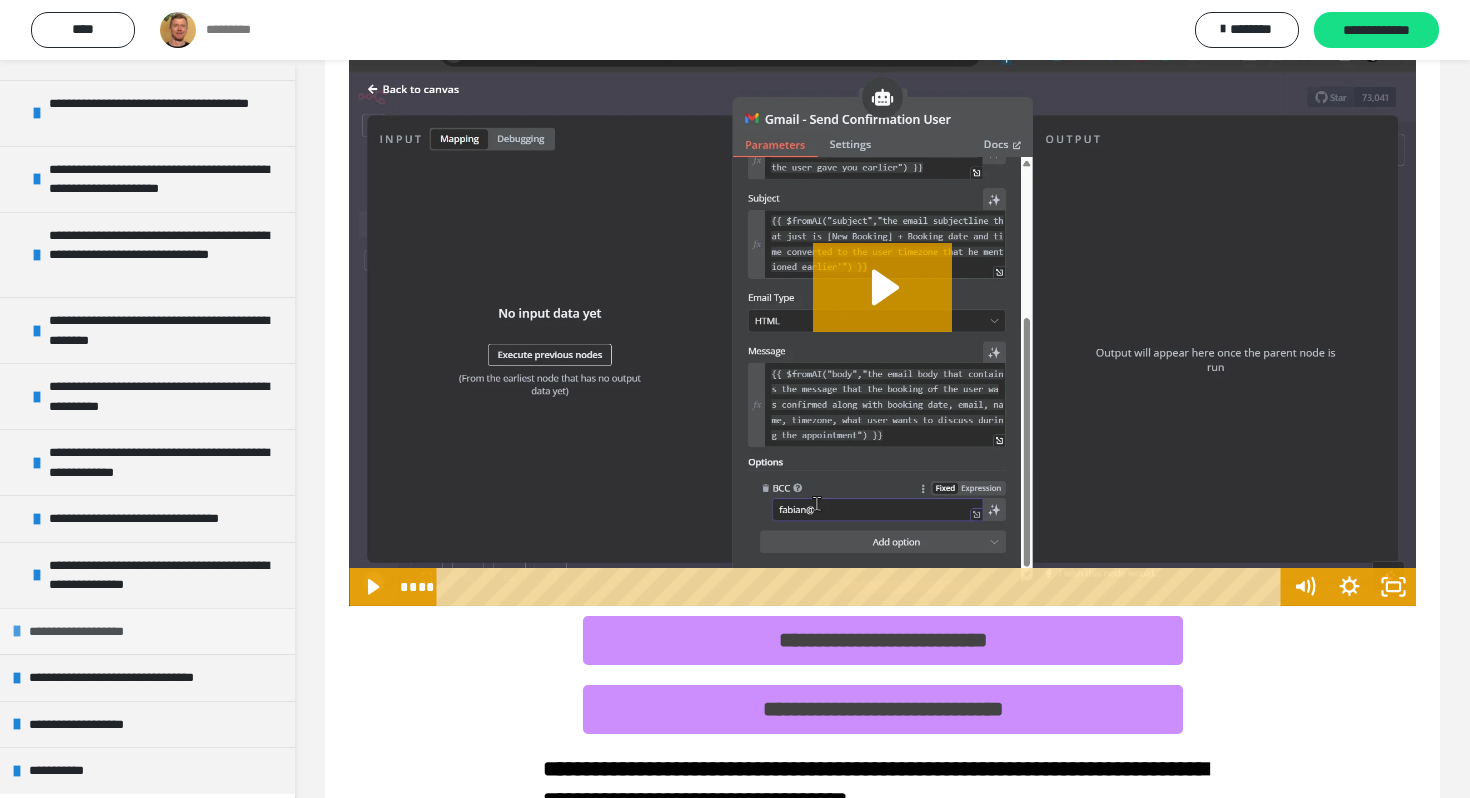 click on "**********" at bounding box center (147, 631) 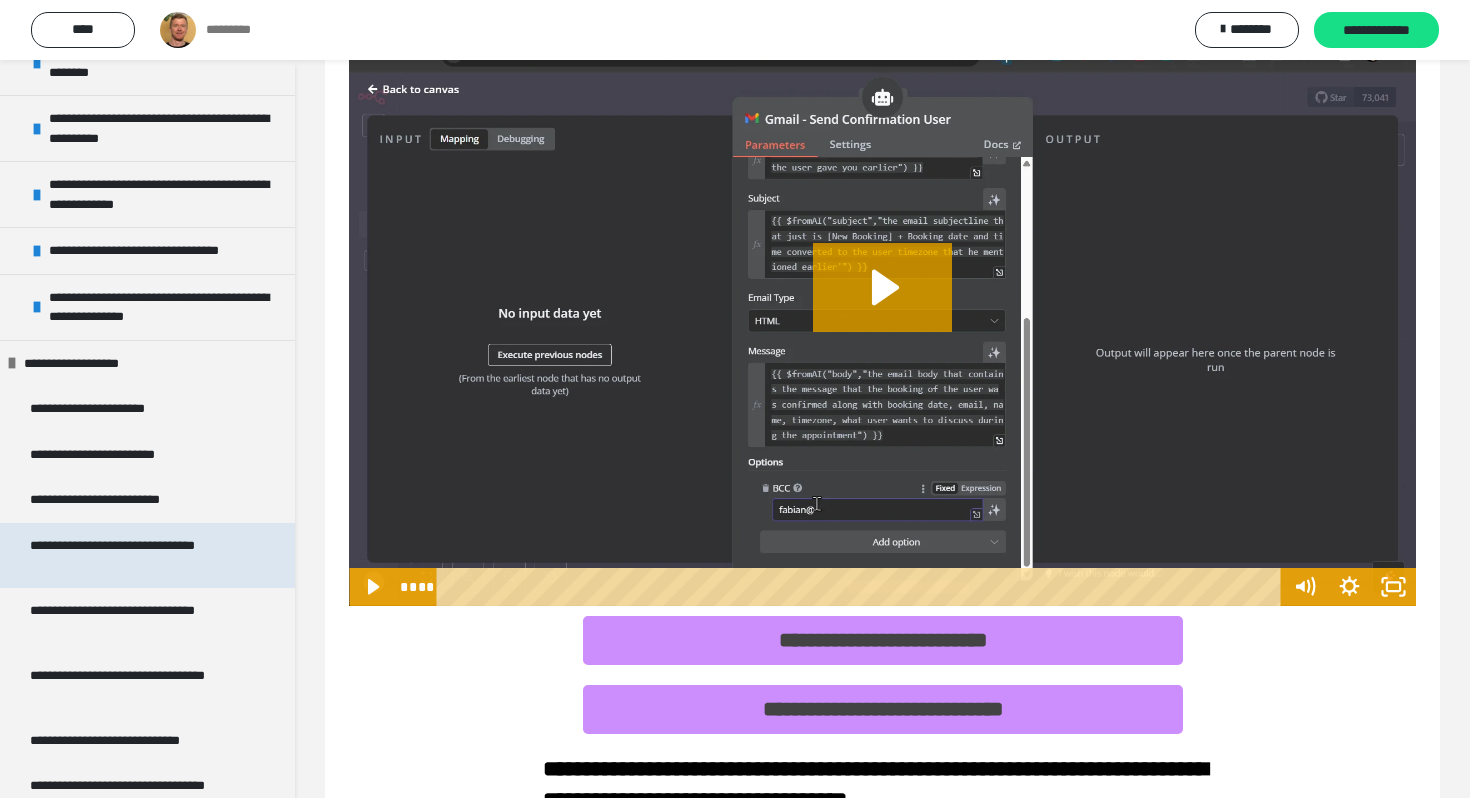 scroll, scrollTop: 995, scrollLeft: 0, axis: vertical 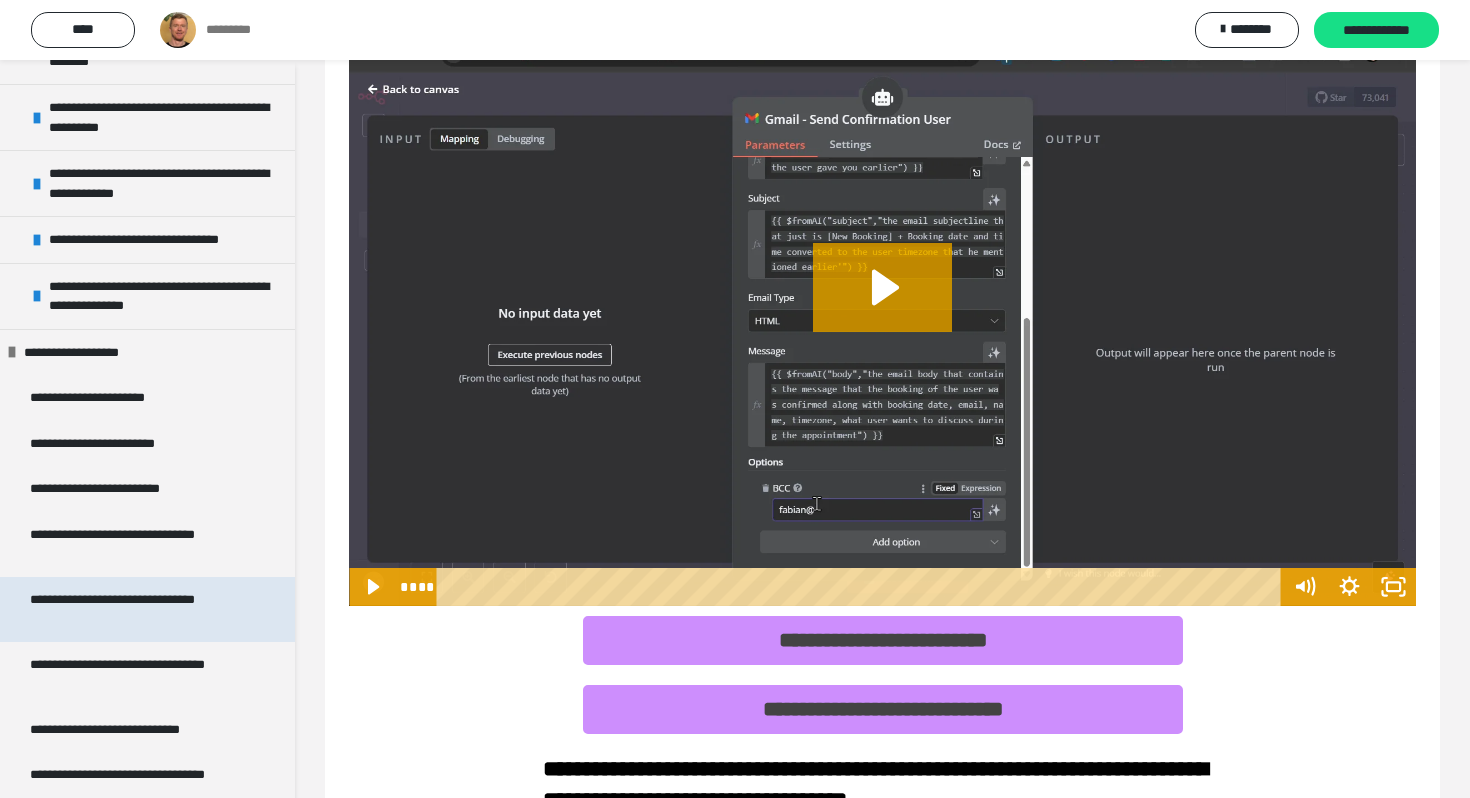 click on "**********" at bounding box center [139, 609] 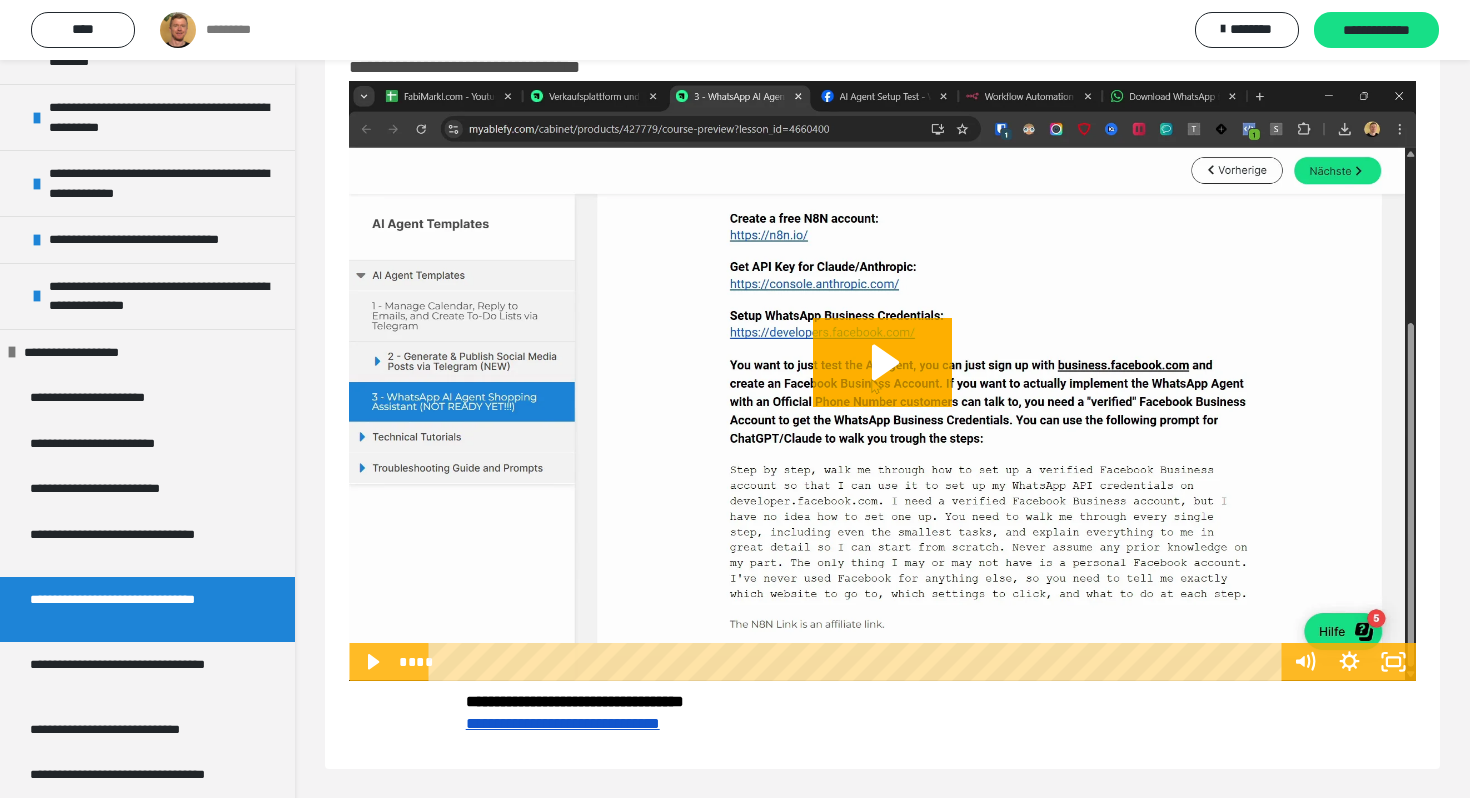 scroll, scrollTop: 61, scrollLeft: 0, axis: vertical 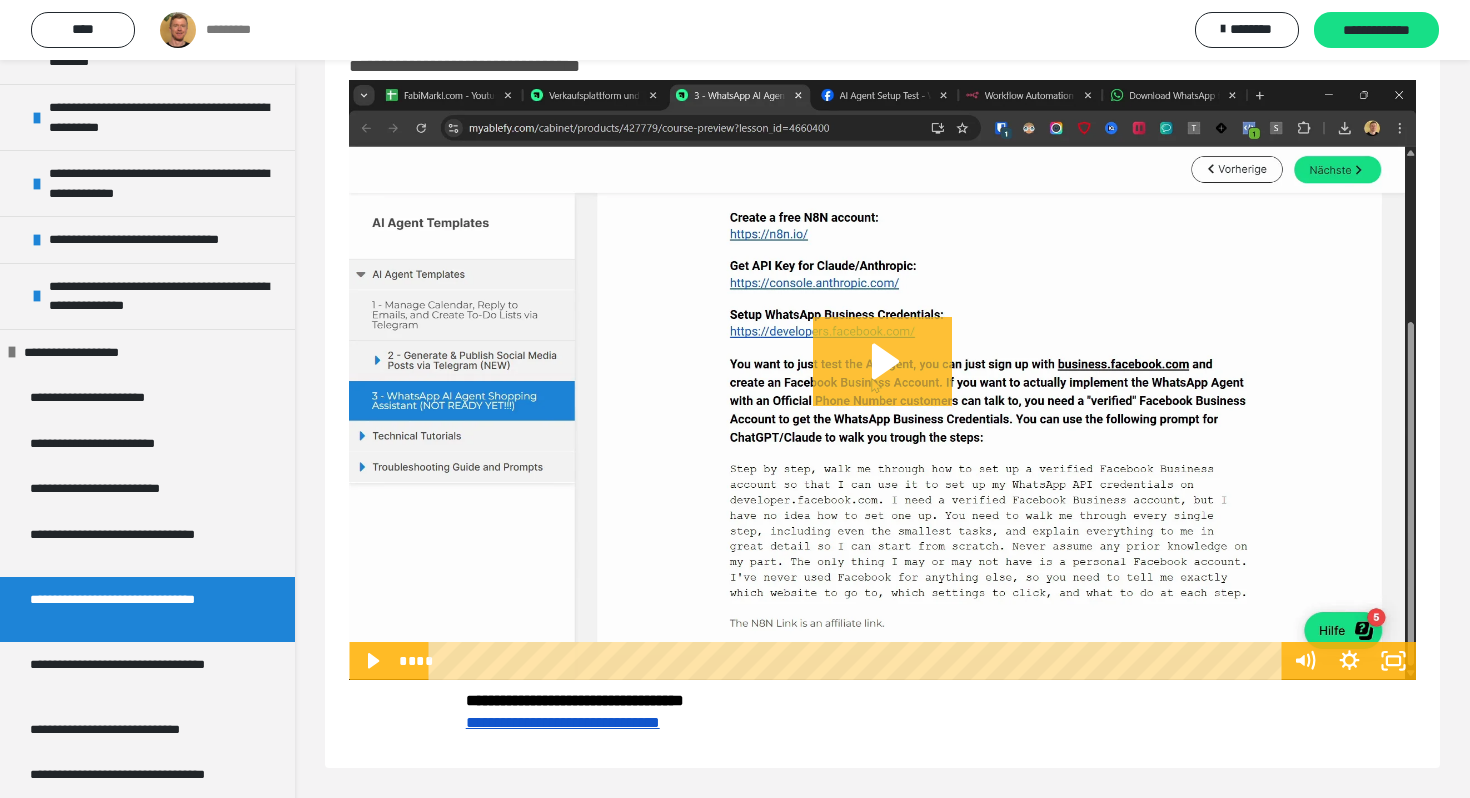 click 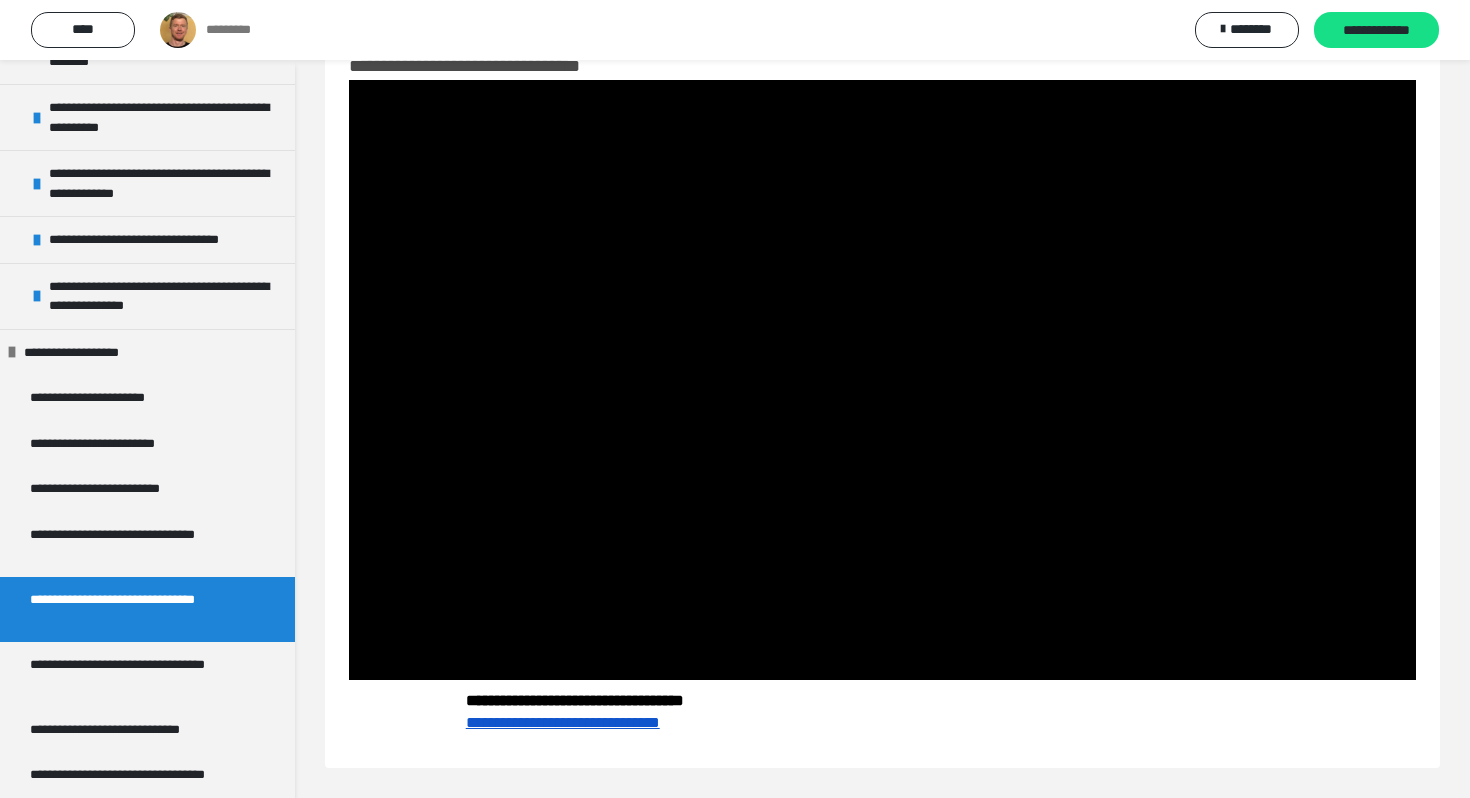 click on "**********" at bounding box center [563, 722] 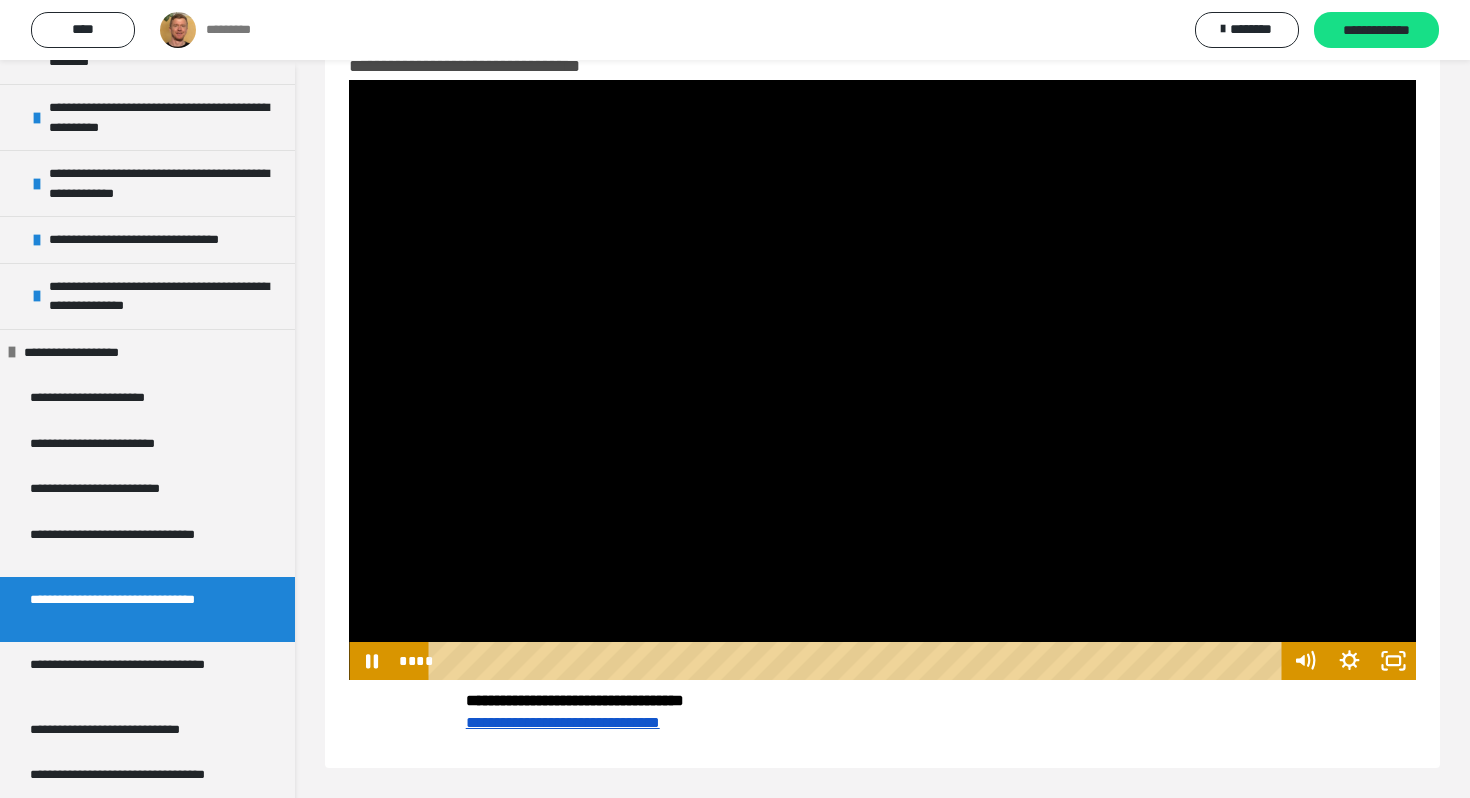click at bounding box center (882, 380) 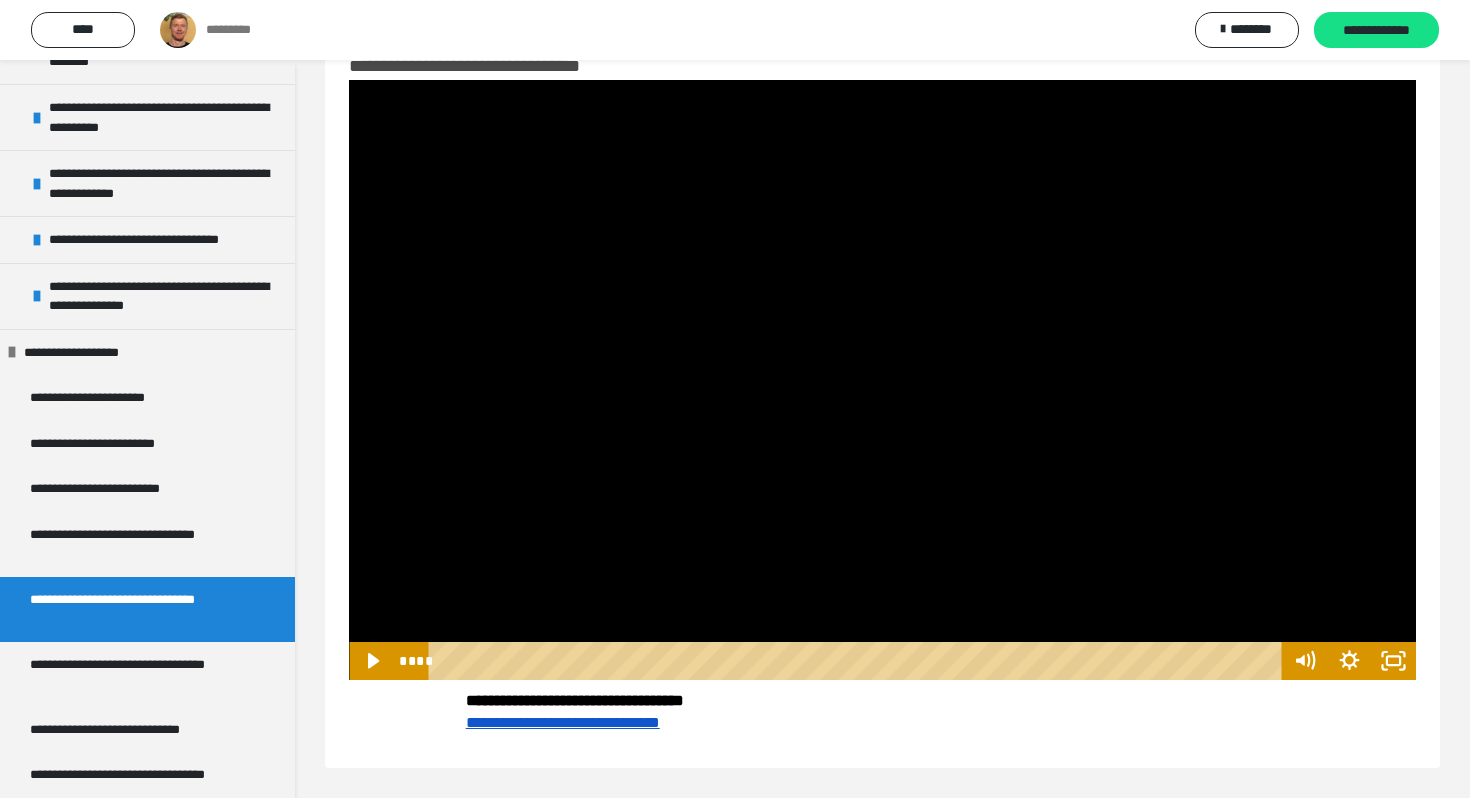 click at bounding box center (882, 380) 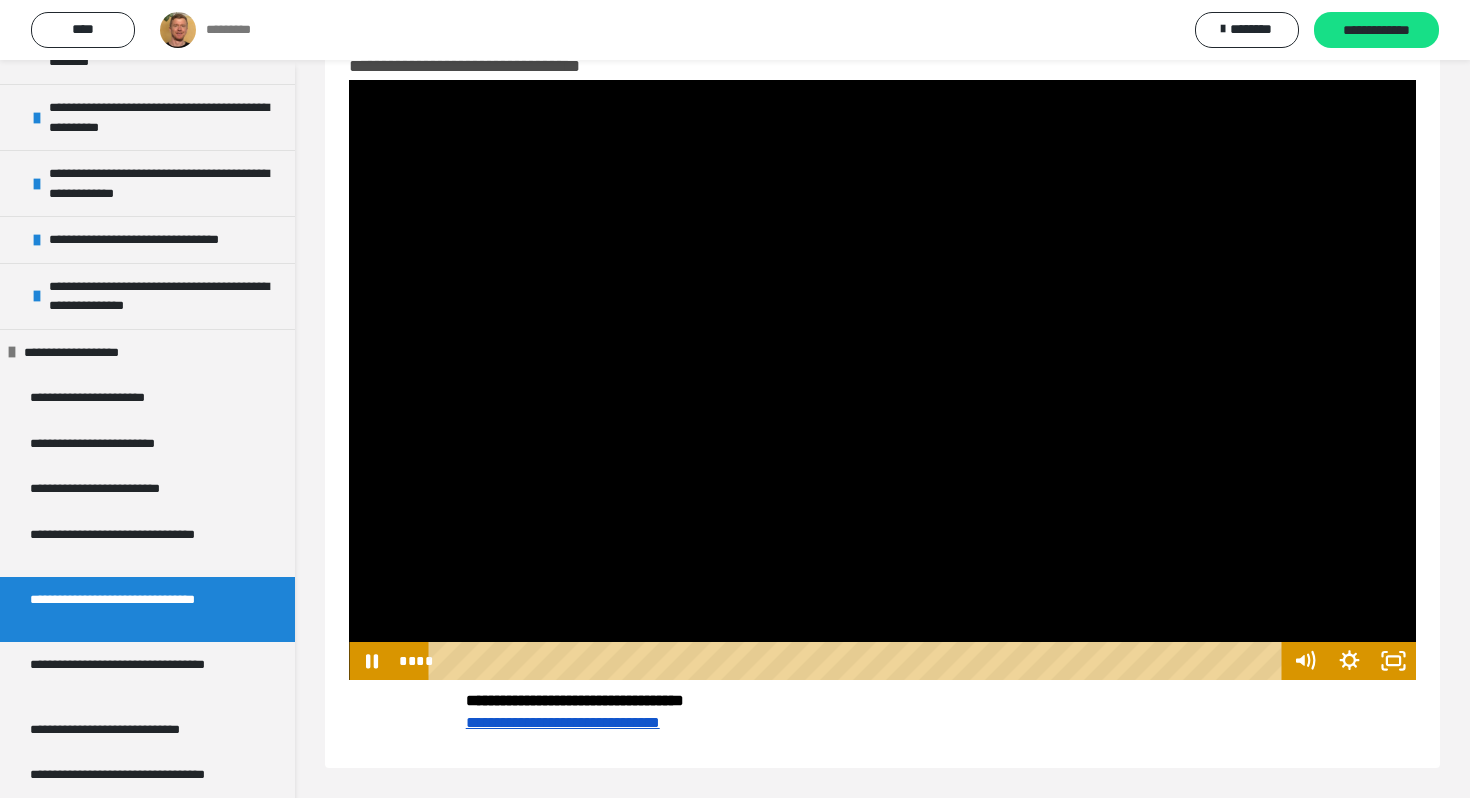 click at bounding box center (882, 380) 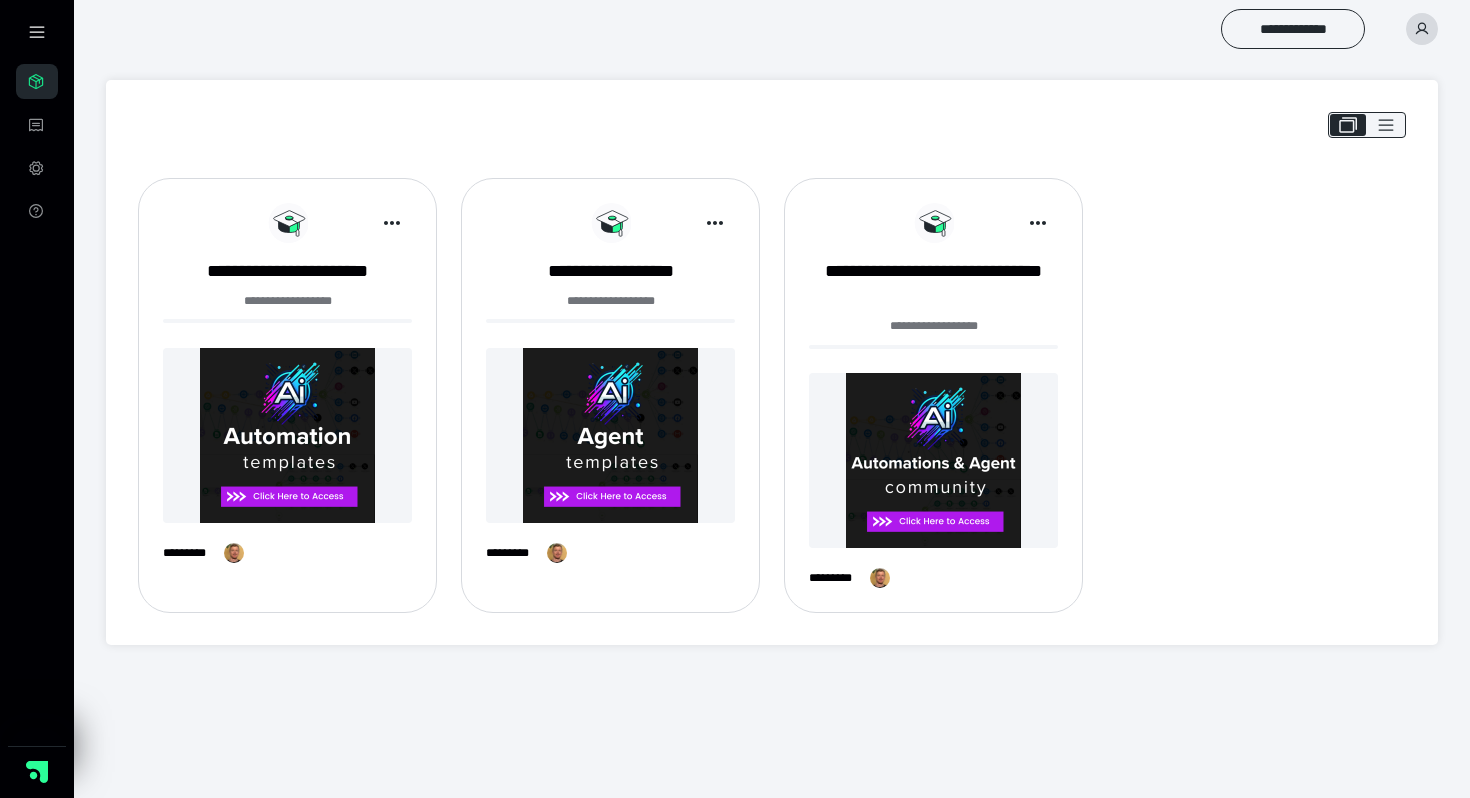 scroll, scrollTop: 0, scrollLeft: 0, axis: both 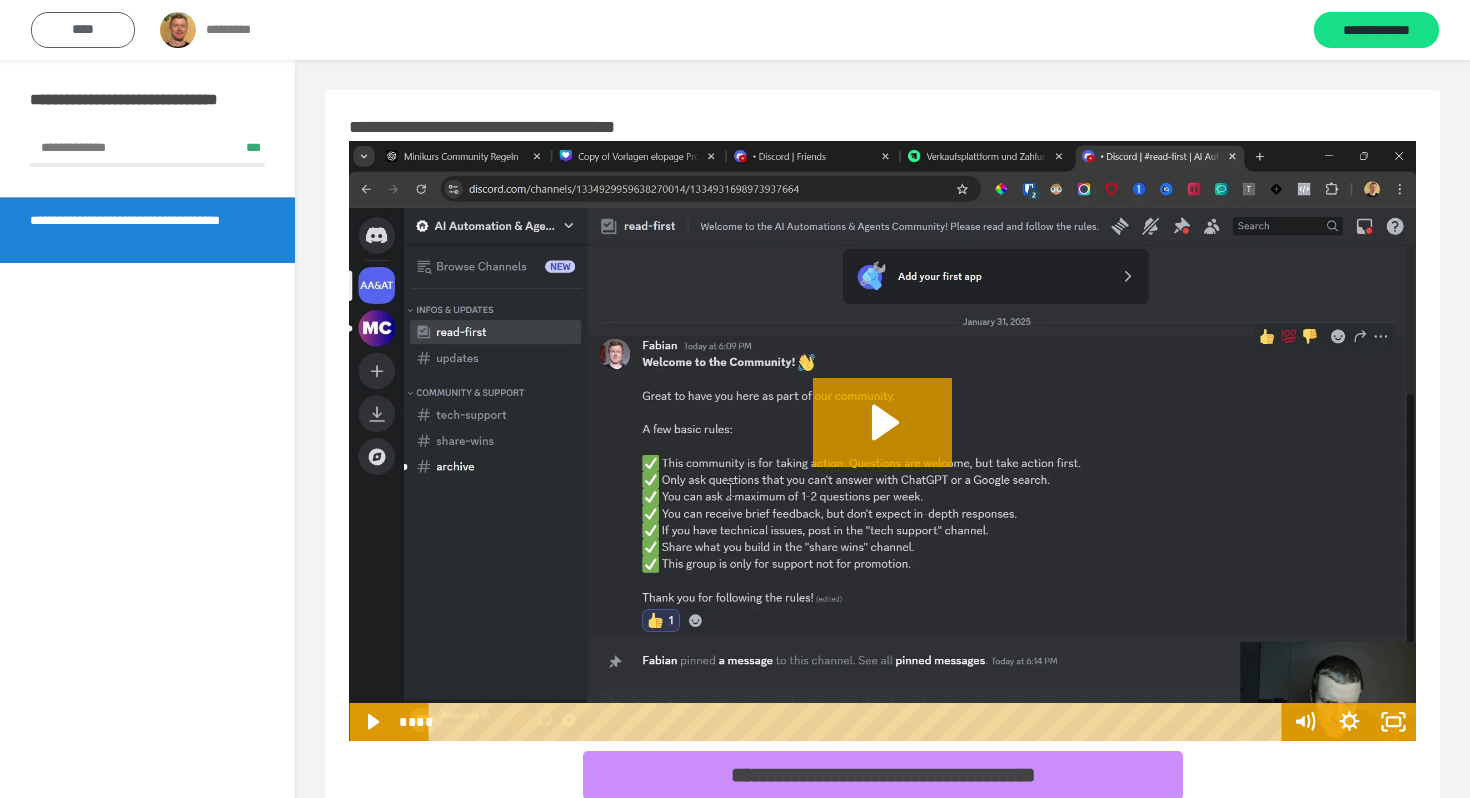 click on "****" at bounding box center [83, 30] 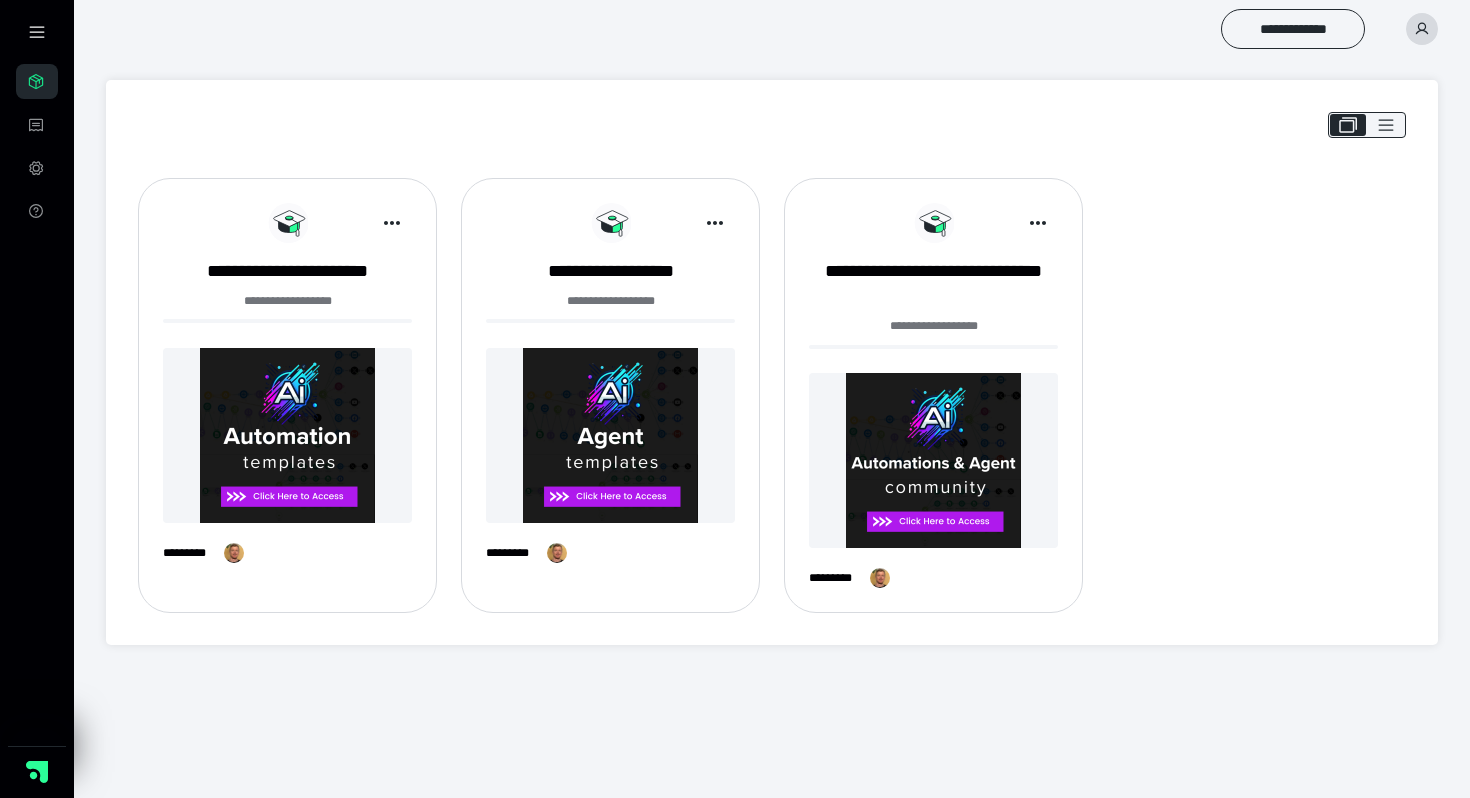 scroll, scrollTop: 0, scrollLeft: 0, axis: both 